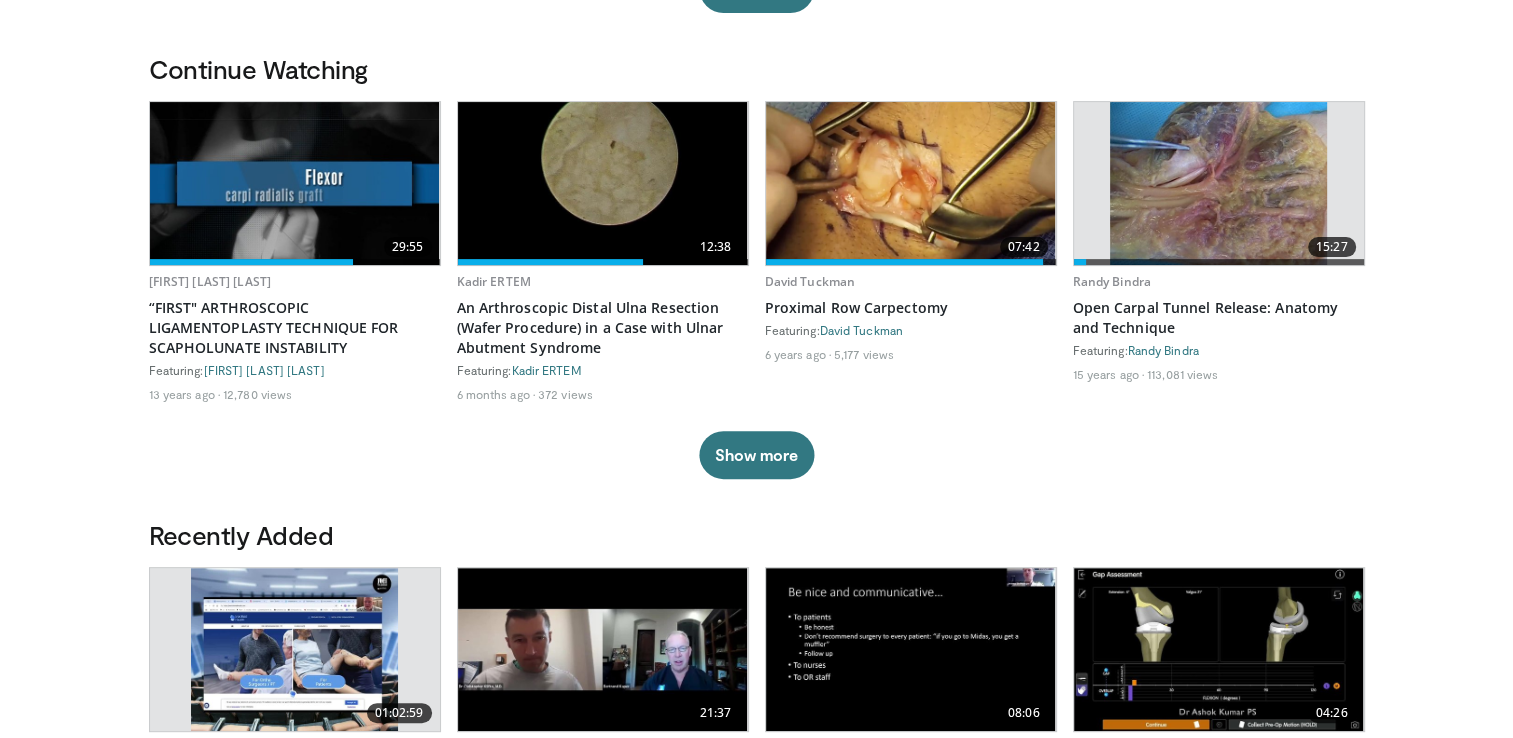 scroll, scrollTop: 560, scrollLeft: 0, axis: vertical 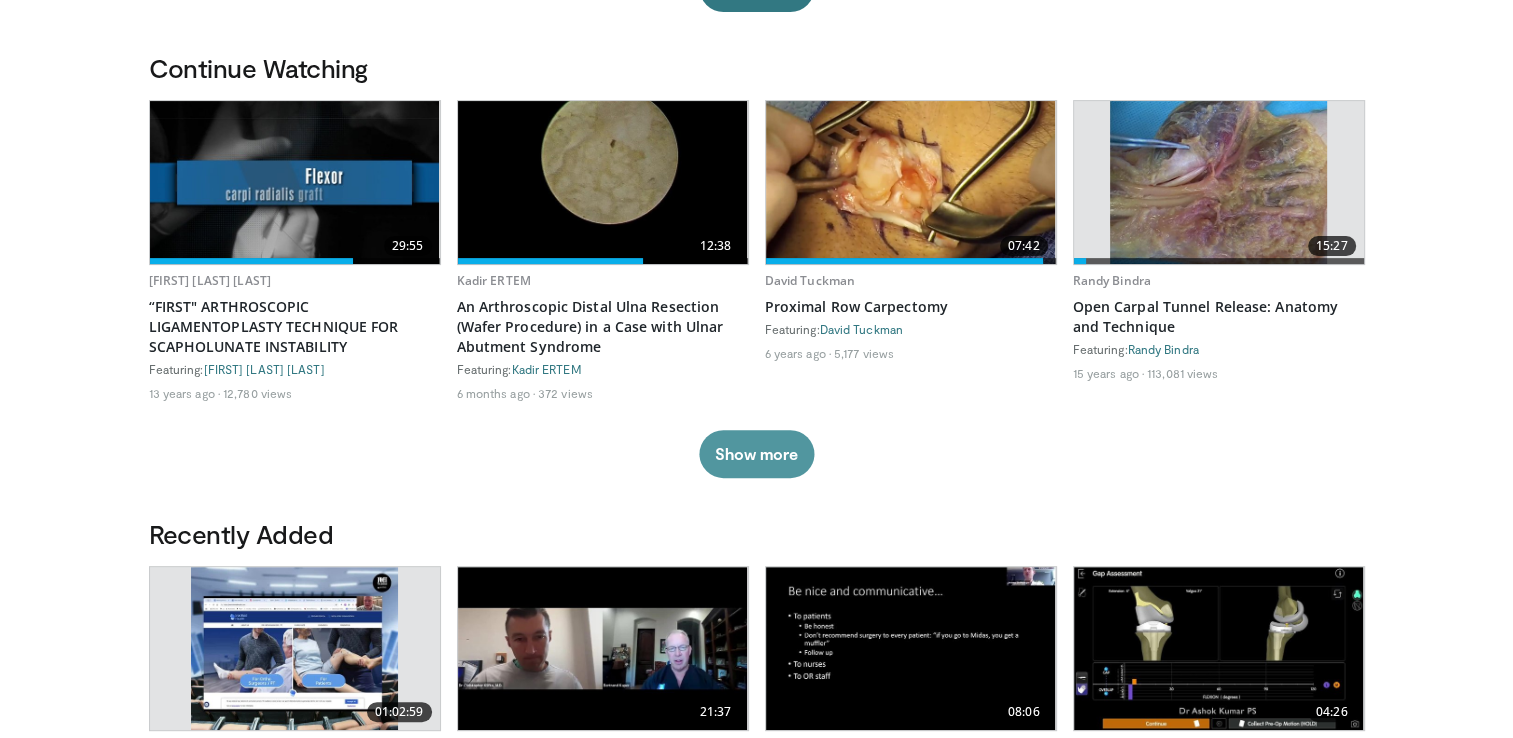 click on "Show more" at bounding box center (756, 454) 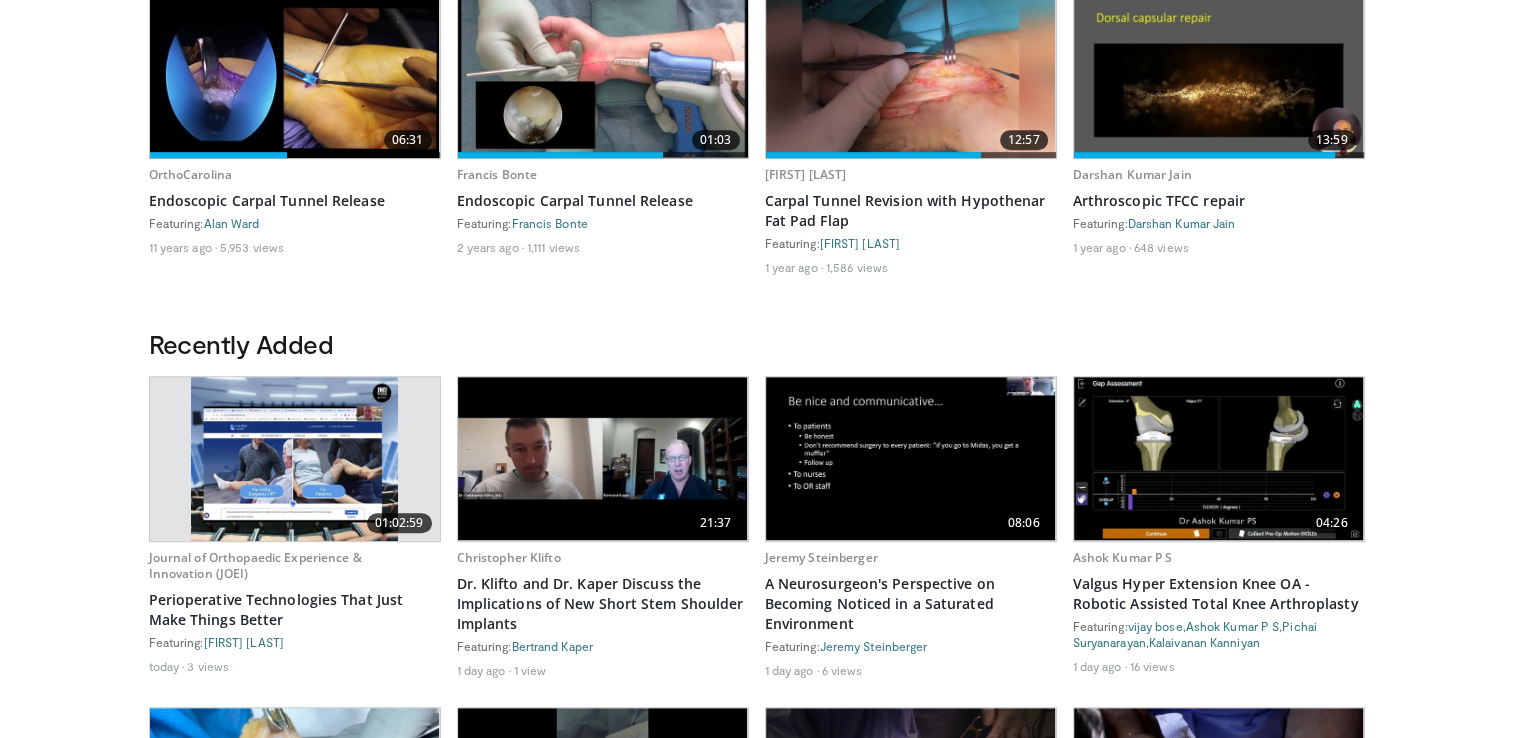 scroll, scrollTop: 1000, scrollLeft: 0, axis: vertical 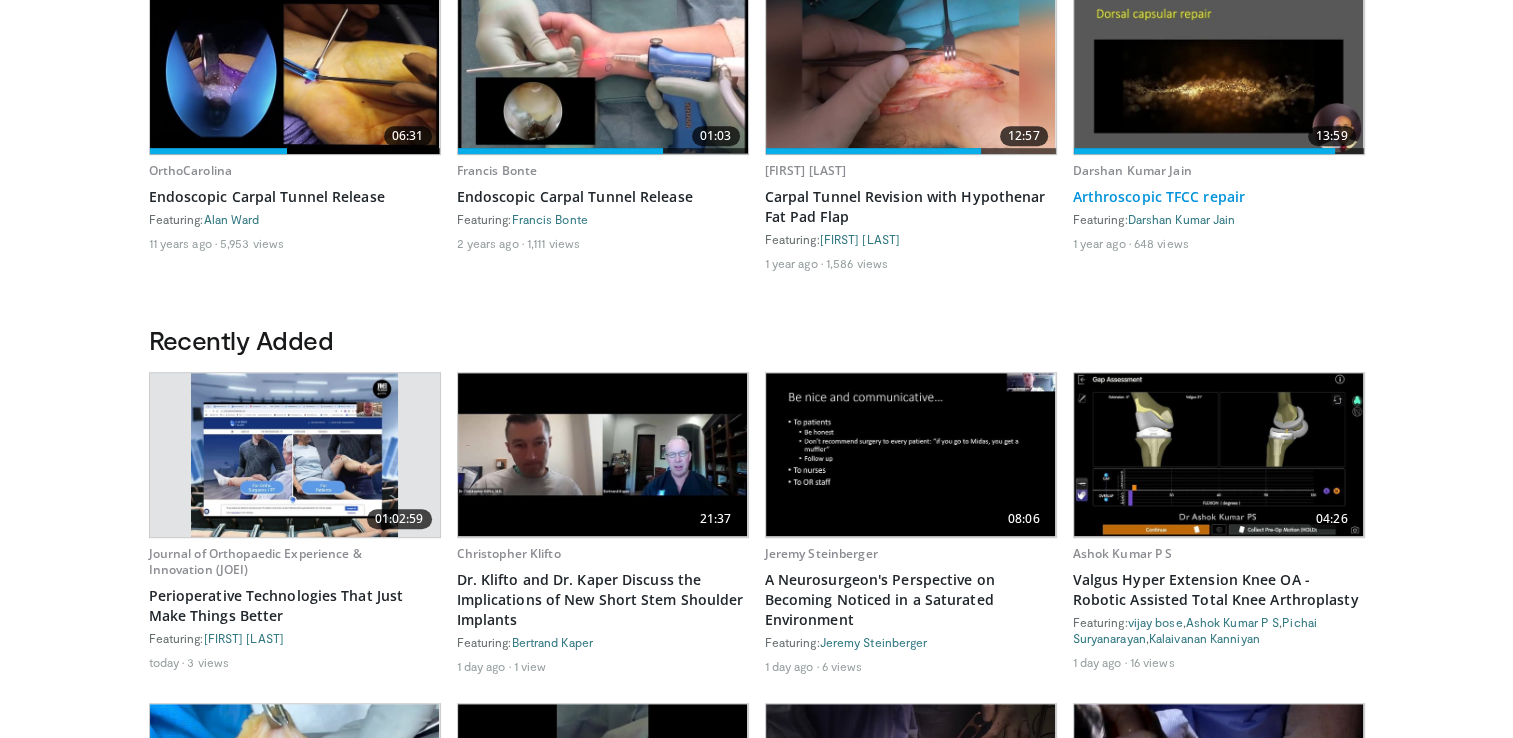 click on "Arthroscopic TFCC repair" at bounding box center (1219, 197) 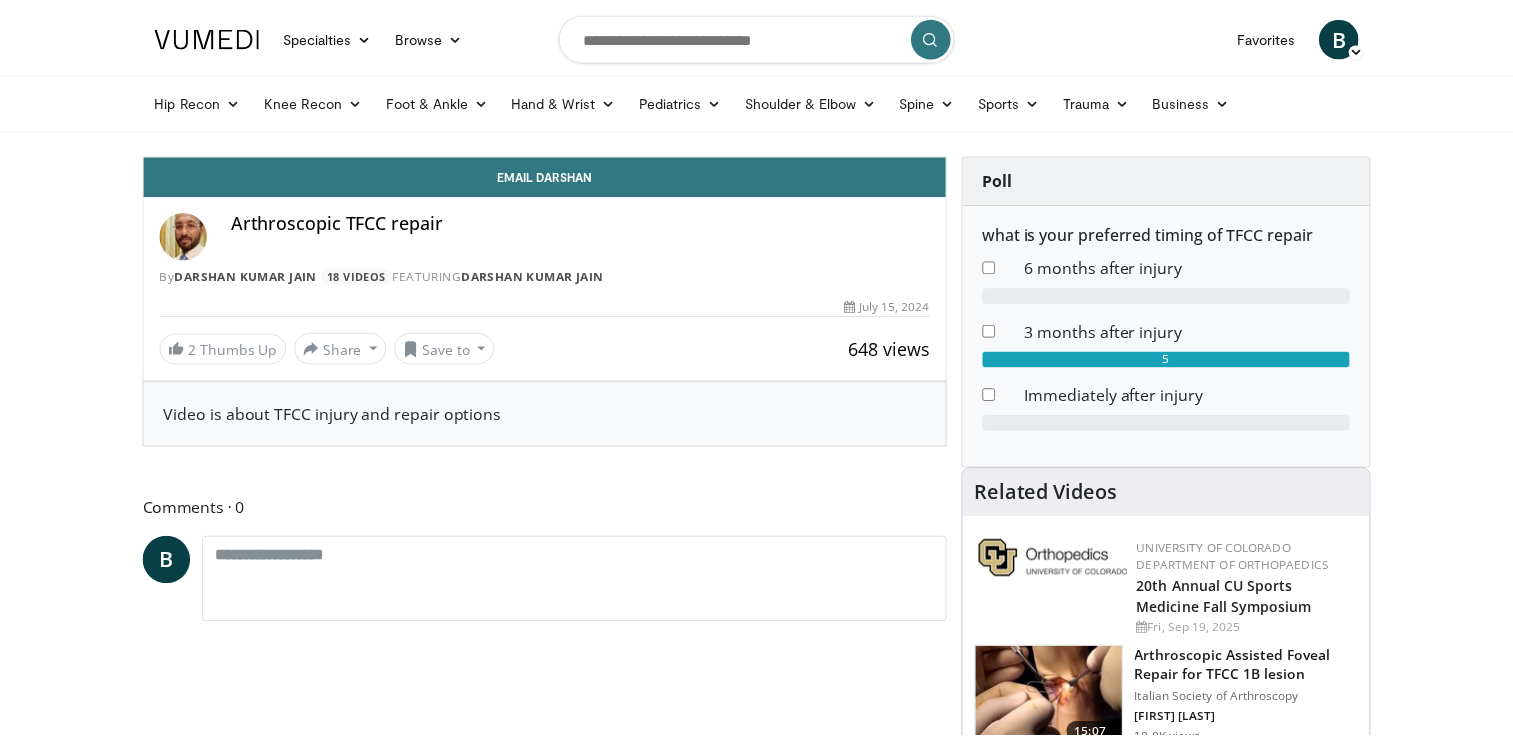 scroll, scrollTop: 0, scrollLeft: 0, axis: both 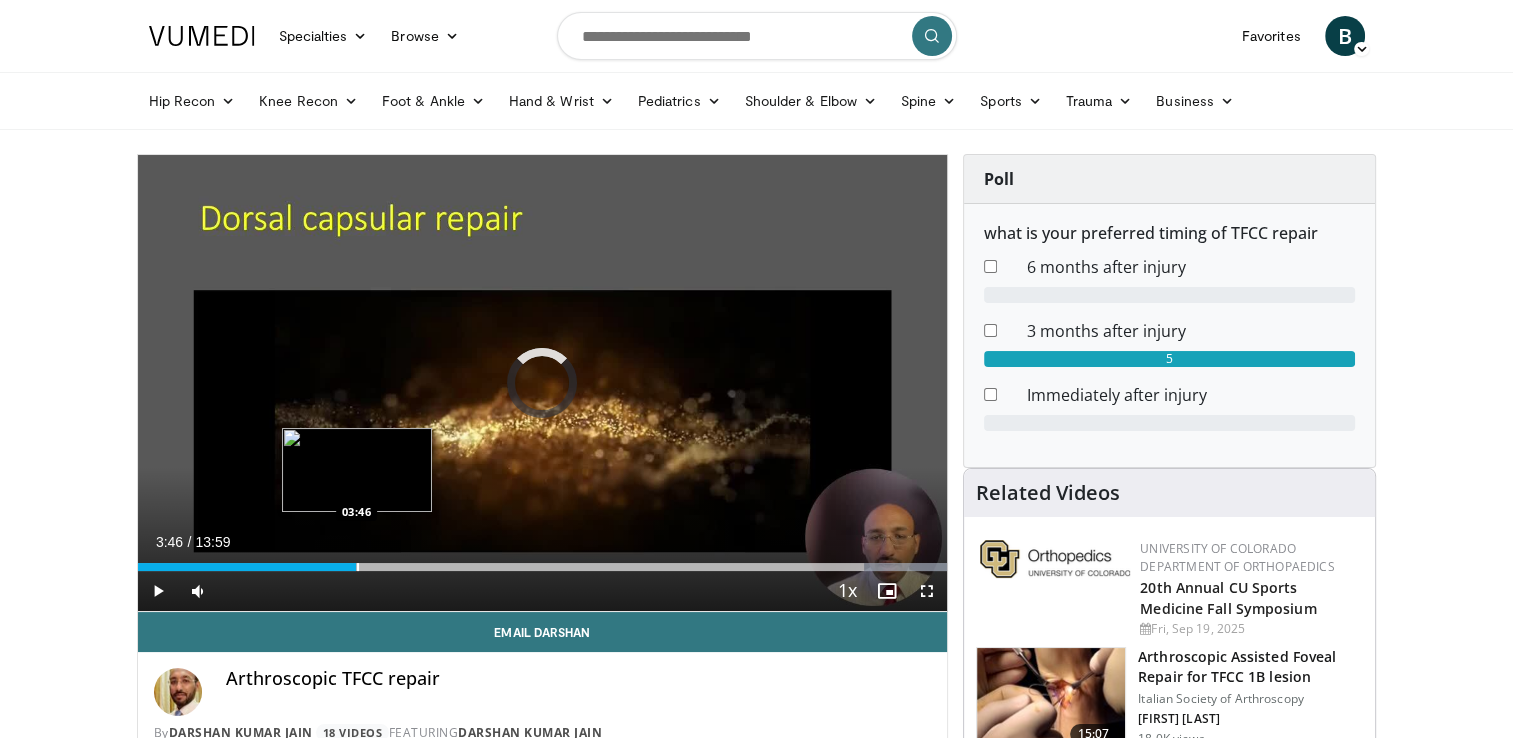 click on "Loaded :  100.00% 03:46 03:46" at bounding box center [543, 561] 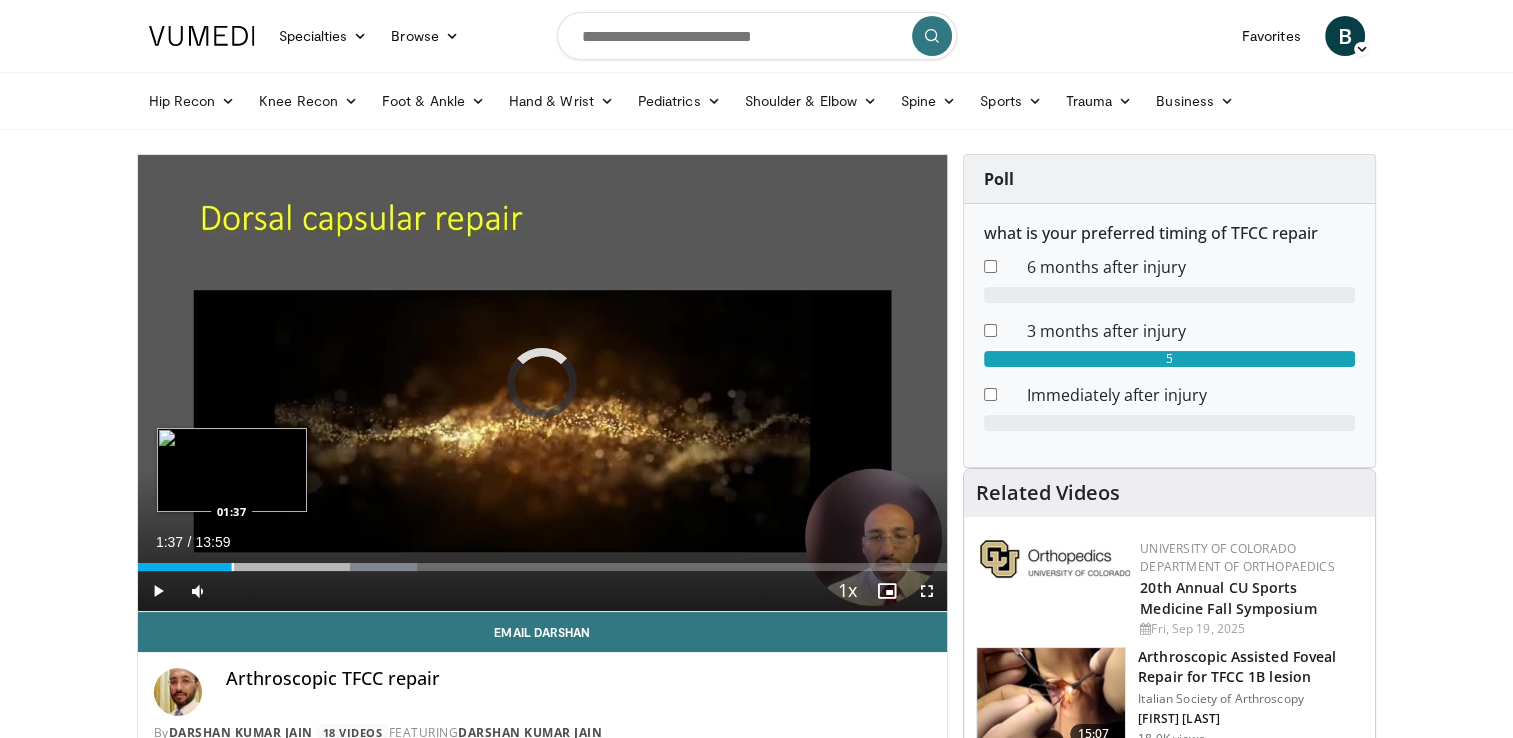 click on "Loaded :  34.54% 03:50 01:37" at bounding box center [543, 561] 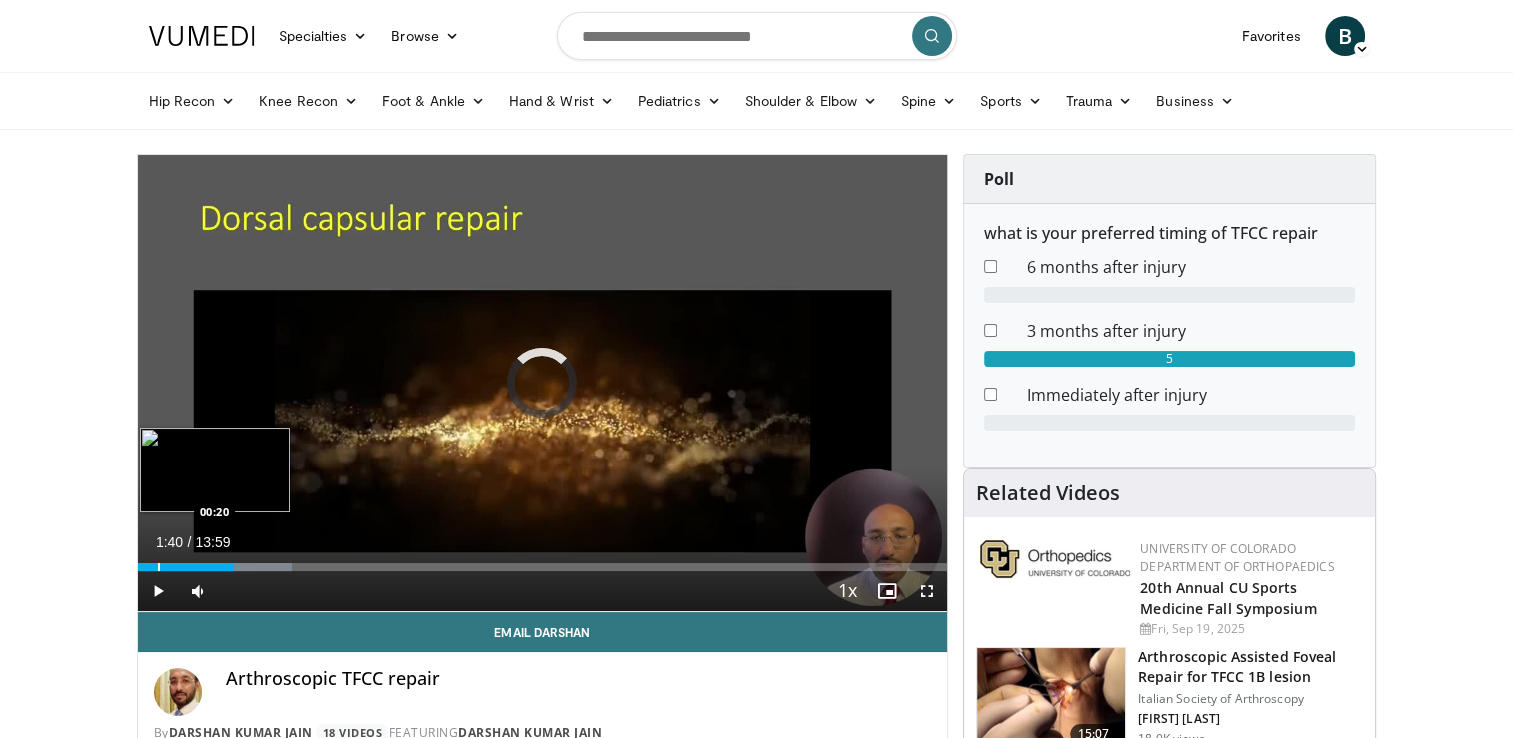 click at bounding box center (159, 567) 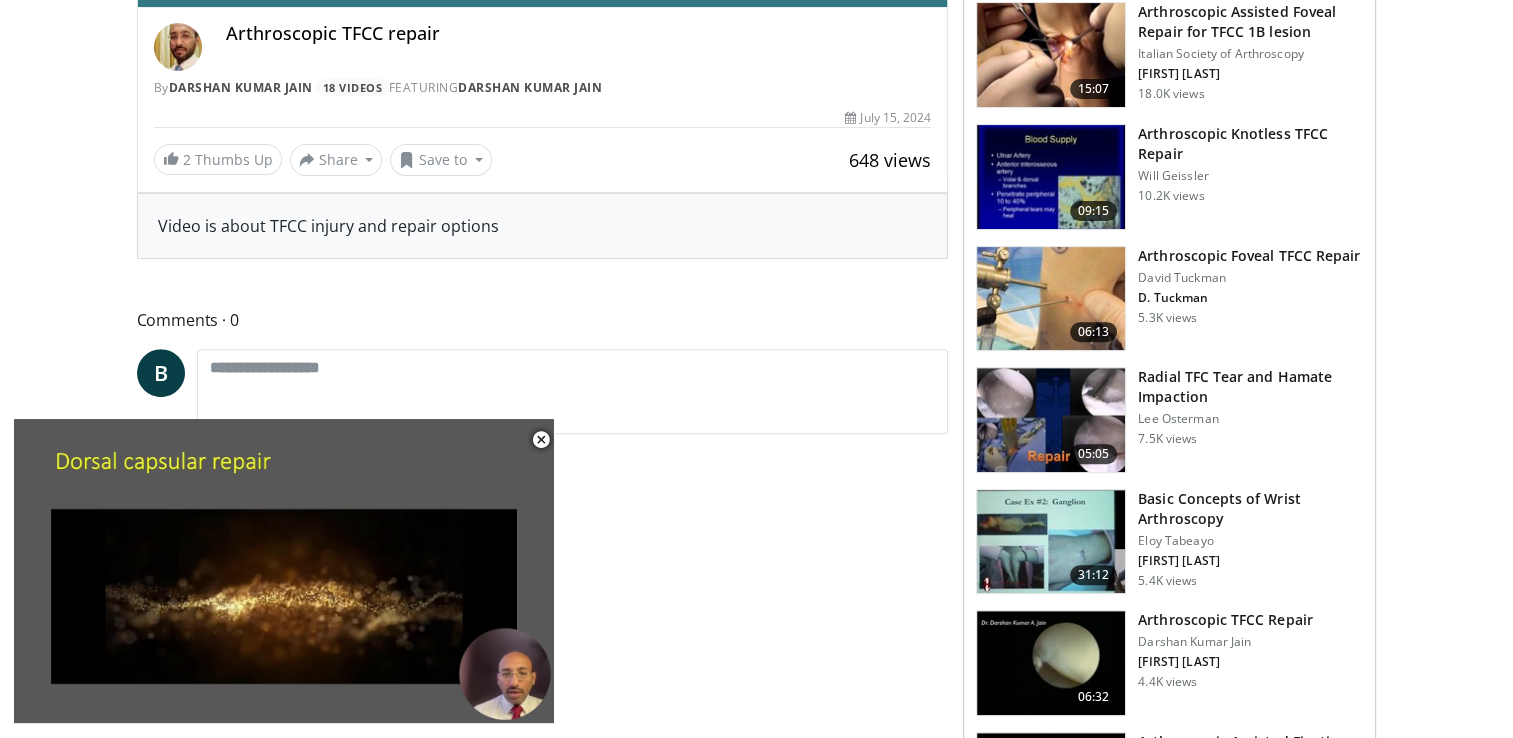 scroll, scrollTop: 1291, scrollLeft: 0, axis: vertical 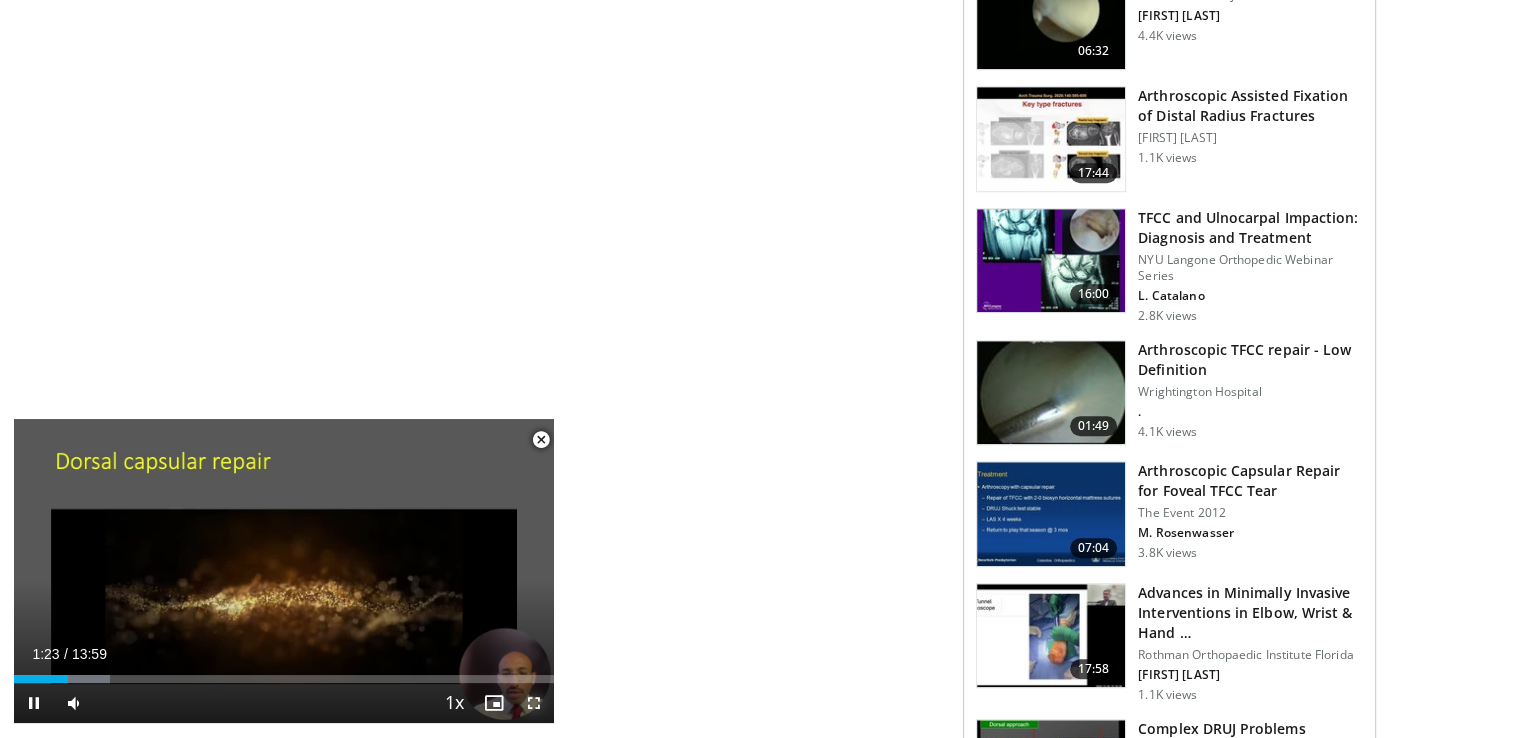 click at bounding box center [534, 703] 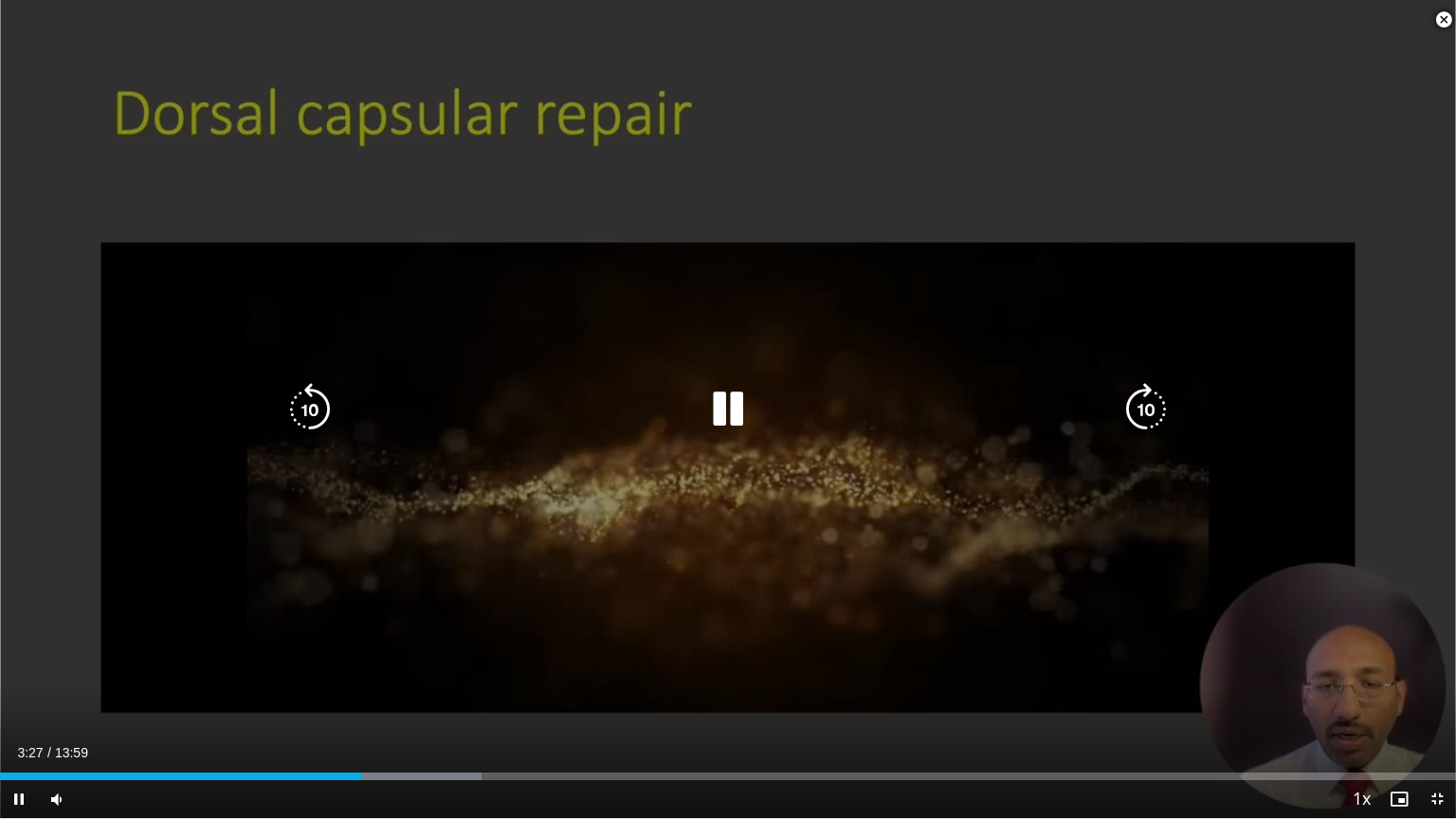 click at bounding box center [728, 410] 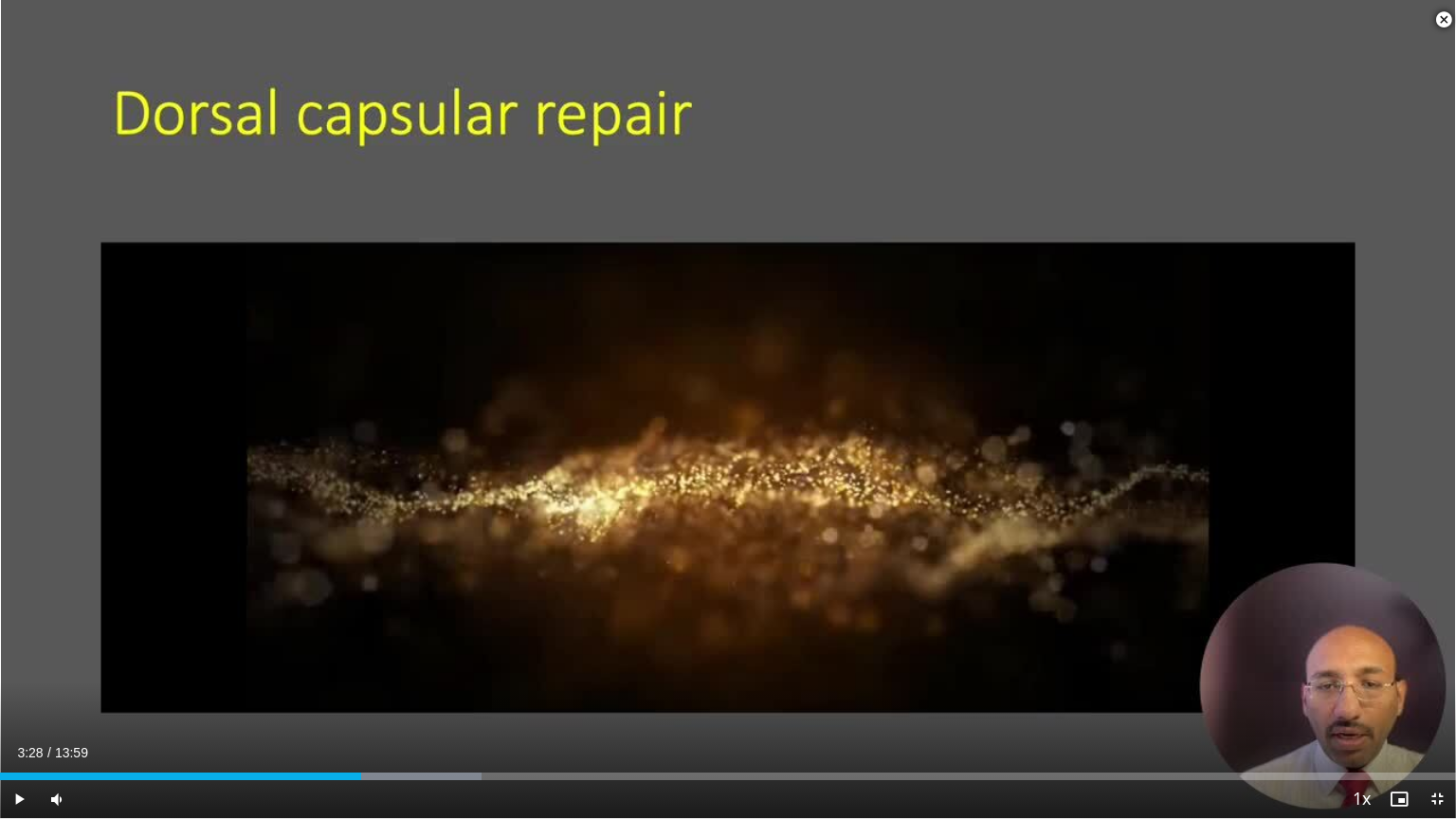 click on "10 seconds
Tap to unmute" at bounding box center (728, 409) 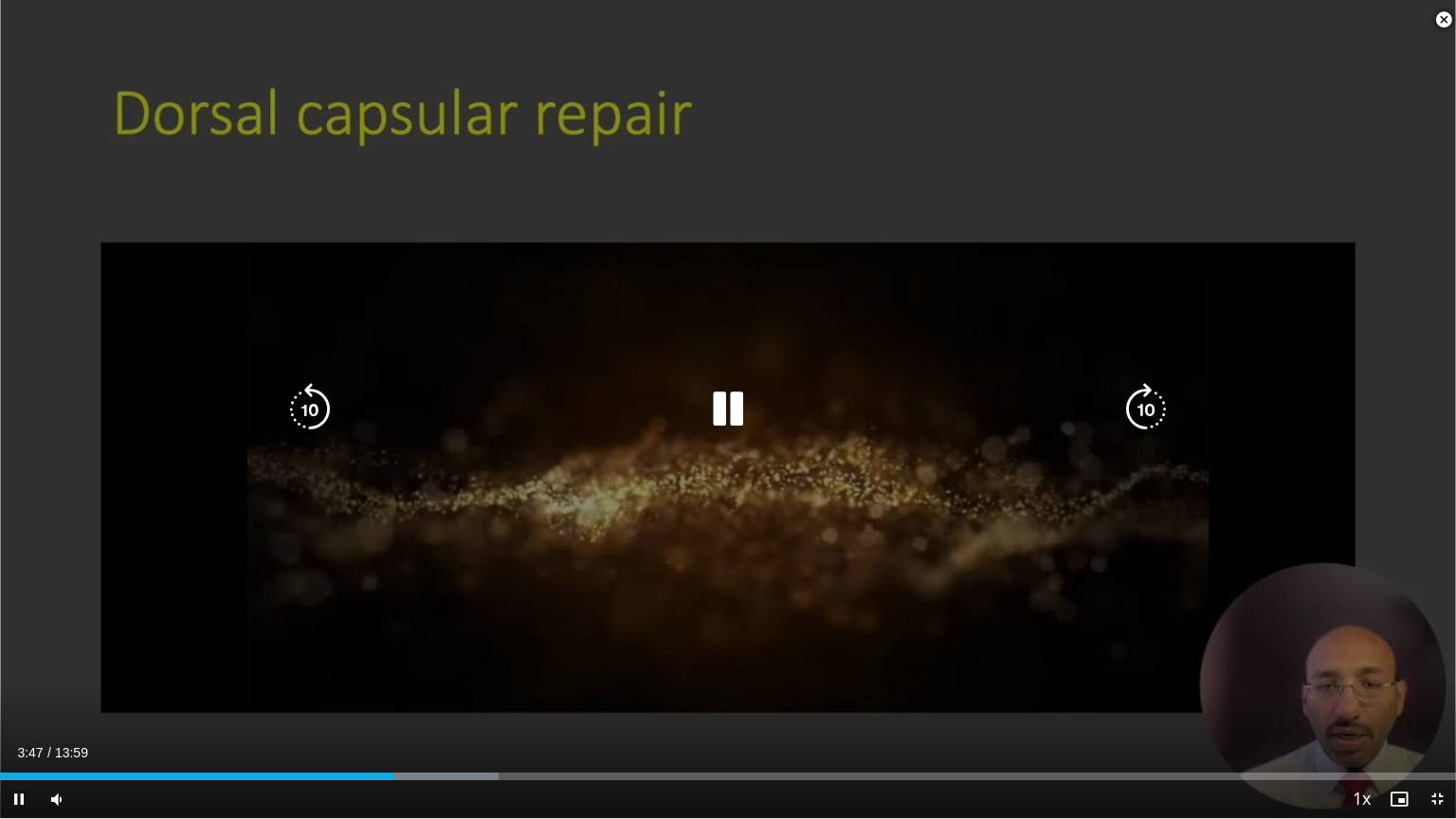 click at bounding box center (728, 410) 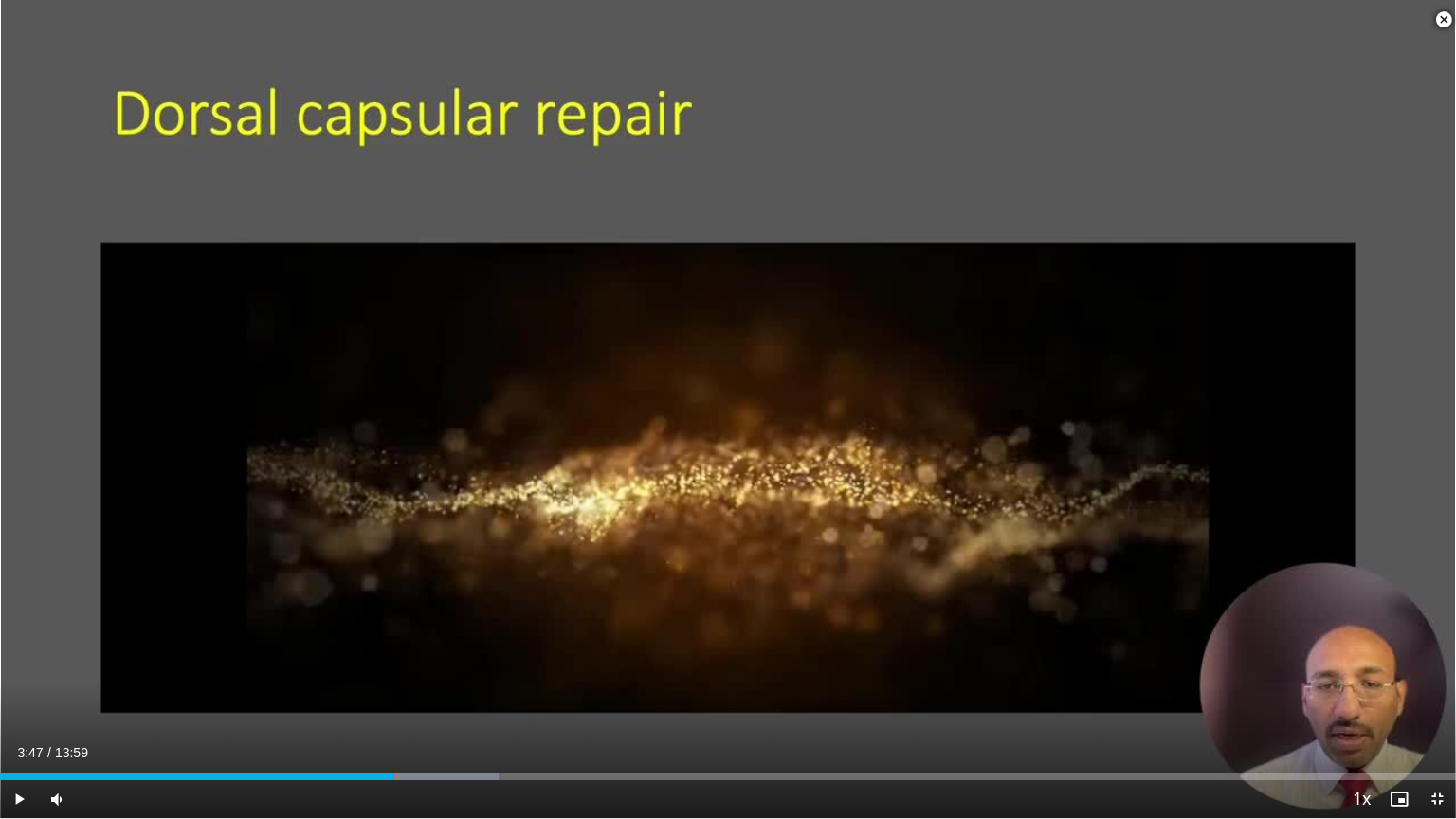click on "10 seconds
Tap to unmute" at bounding box center [728, 409] 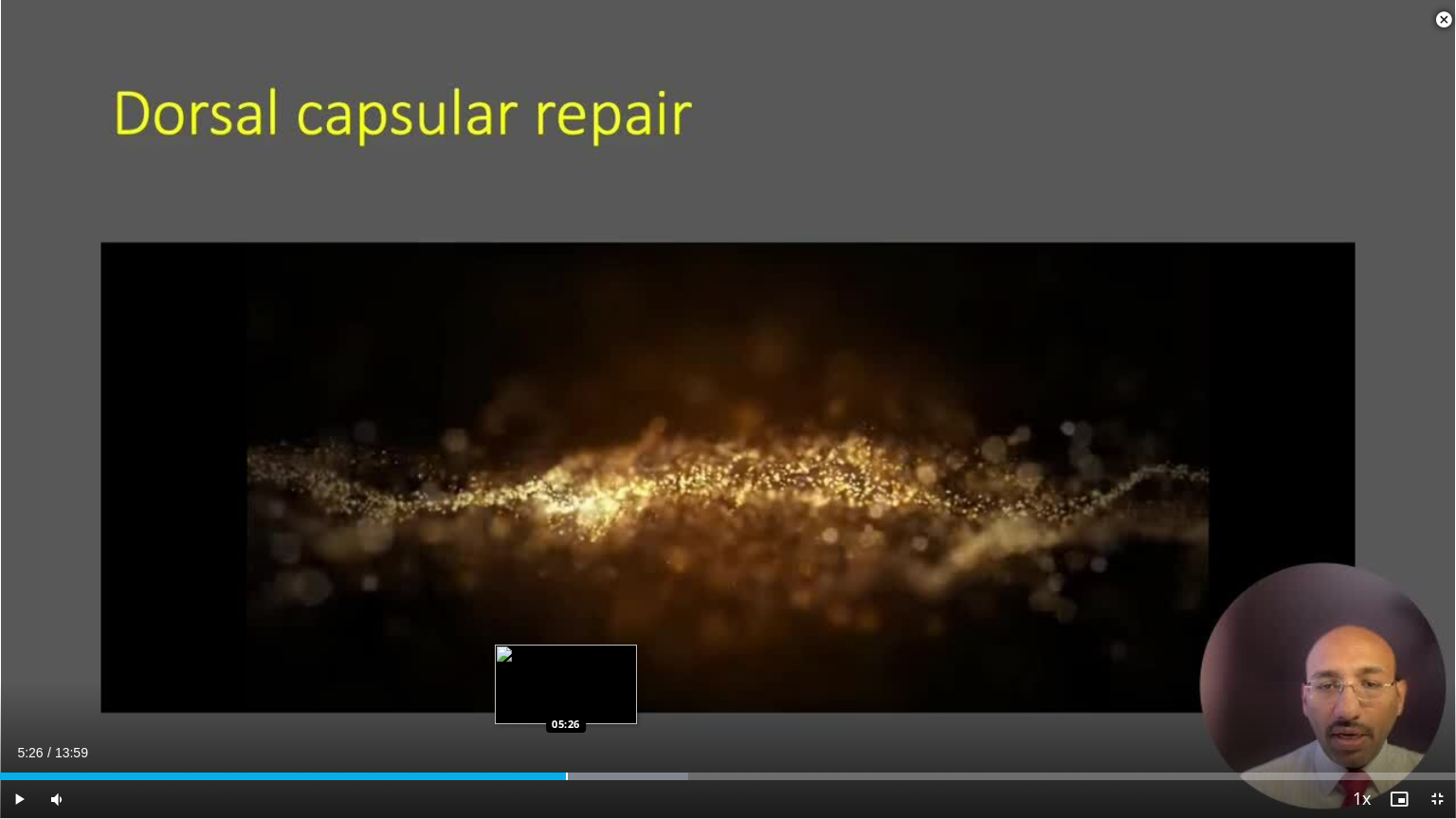 click on "Loaded :  47.25% 05:26 05:26" at bounding box center (728, 771) 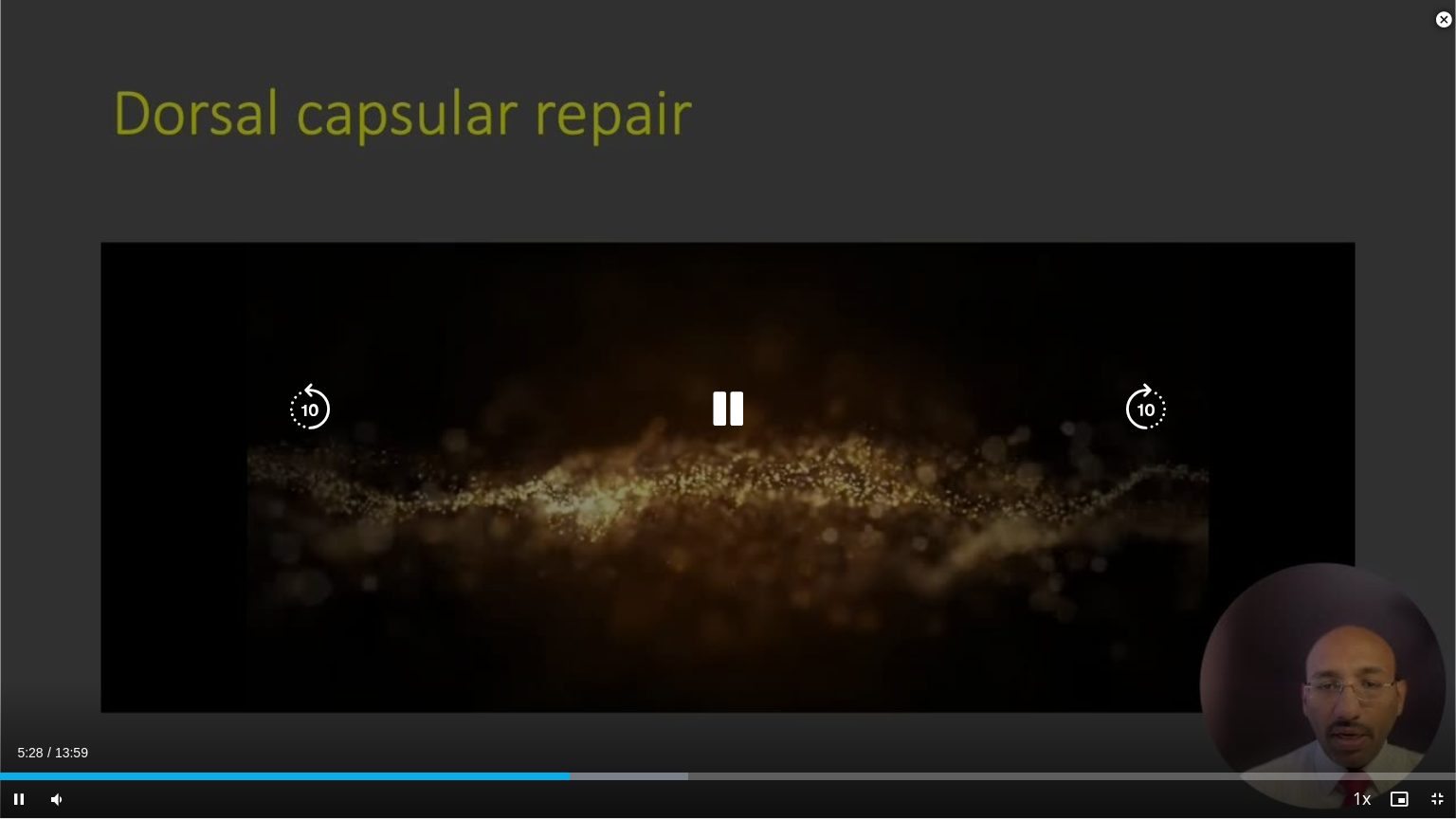 click on "10 seconds
Tap to unmute" at bounding box center [728, 409] 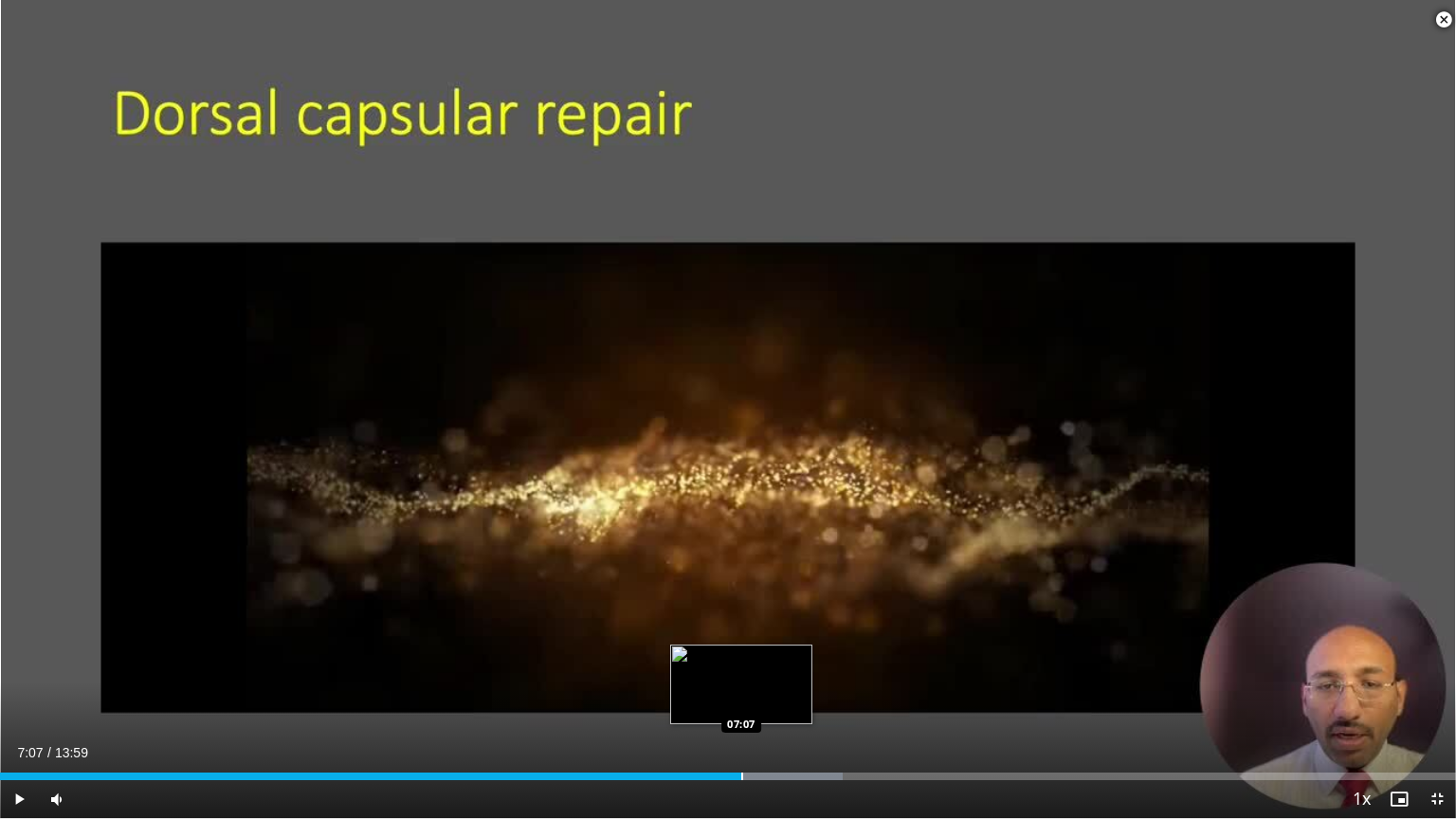click at bounding box center [742, 776] 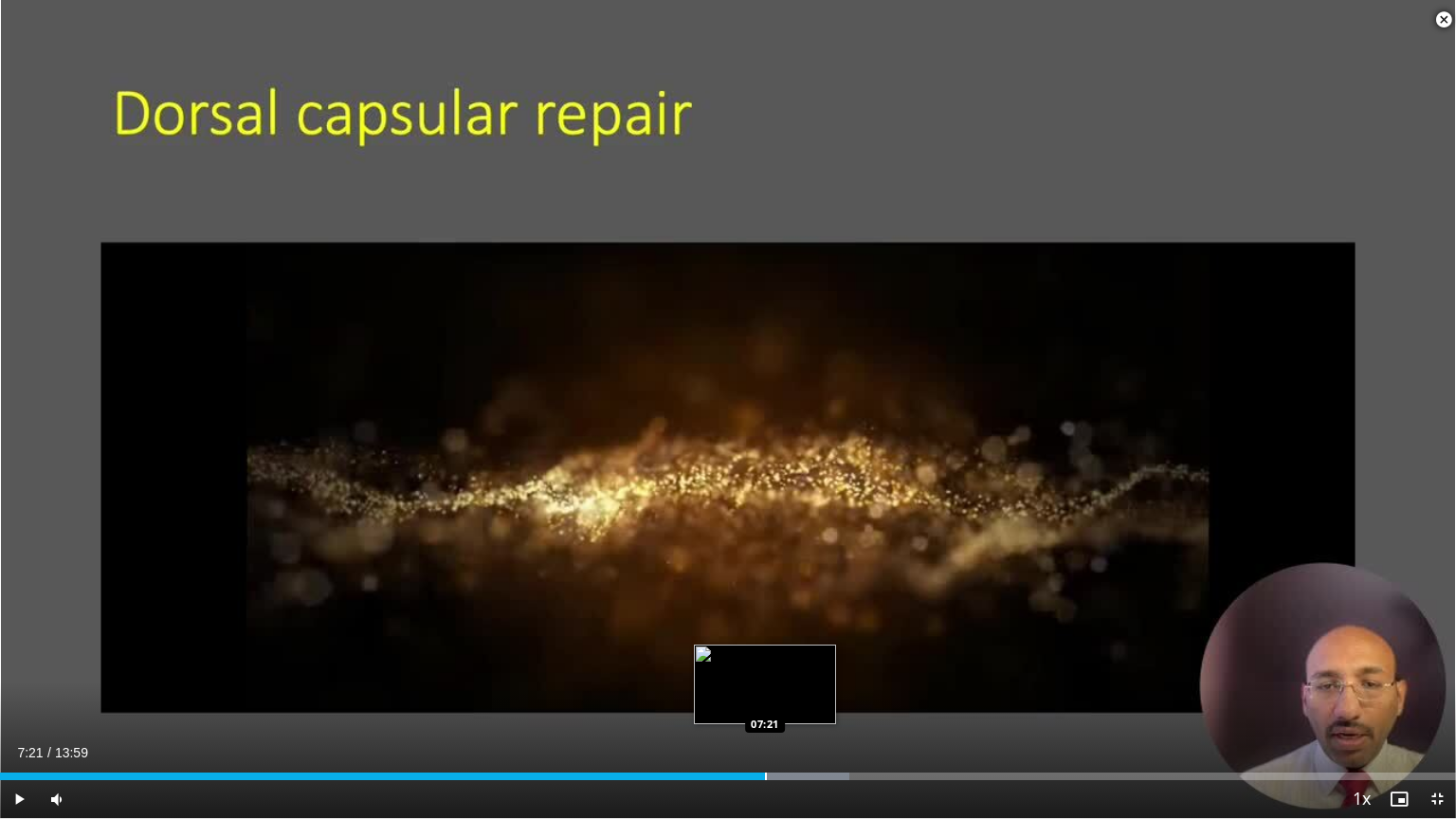 click at bounding box center [766, 776] 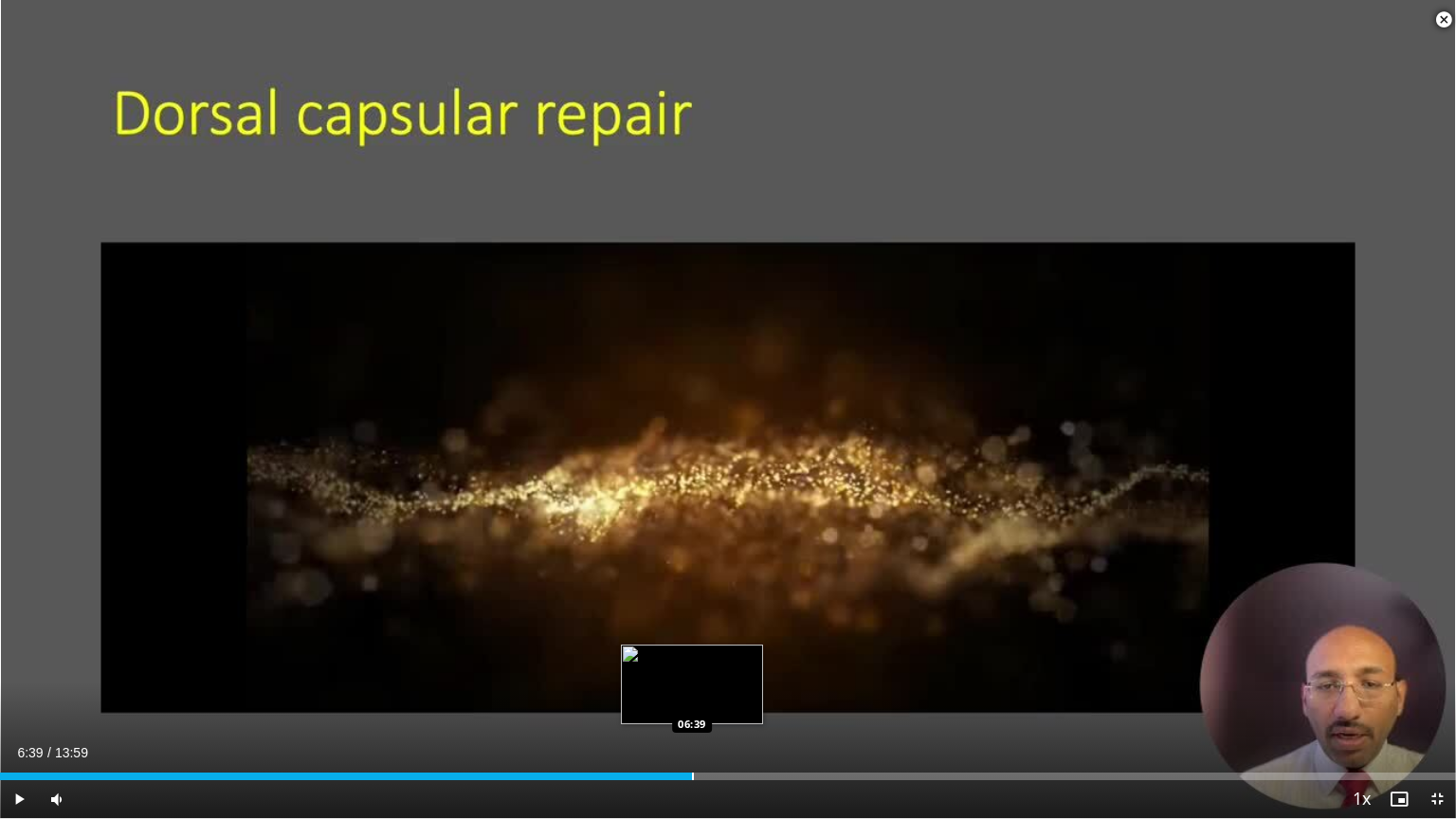 click at bounding box center [693, 776] 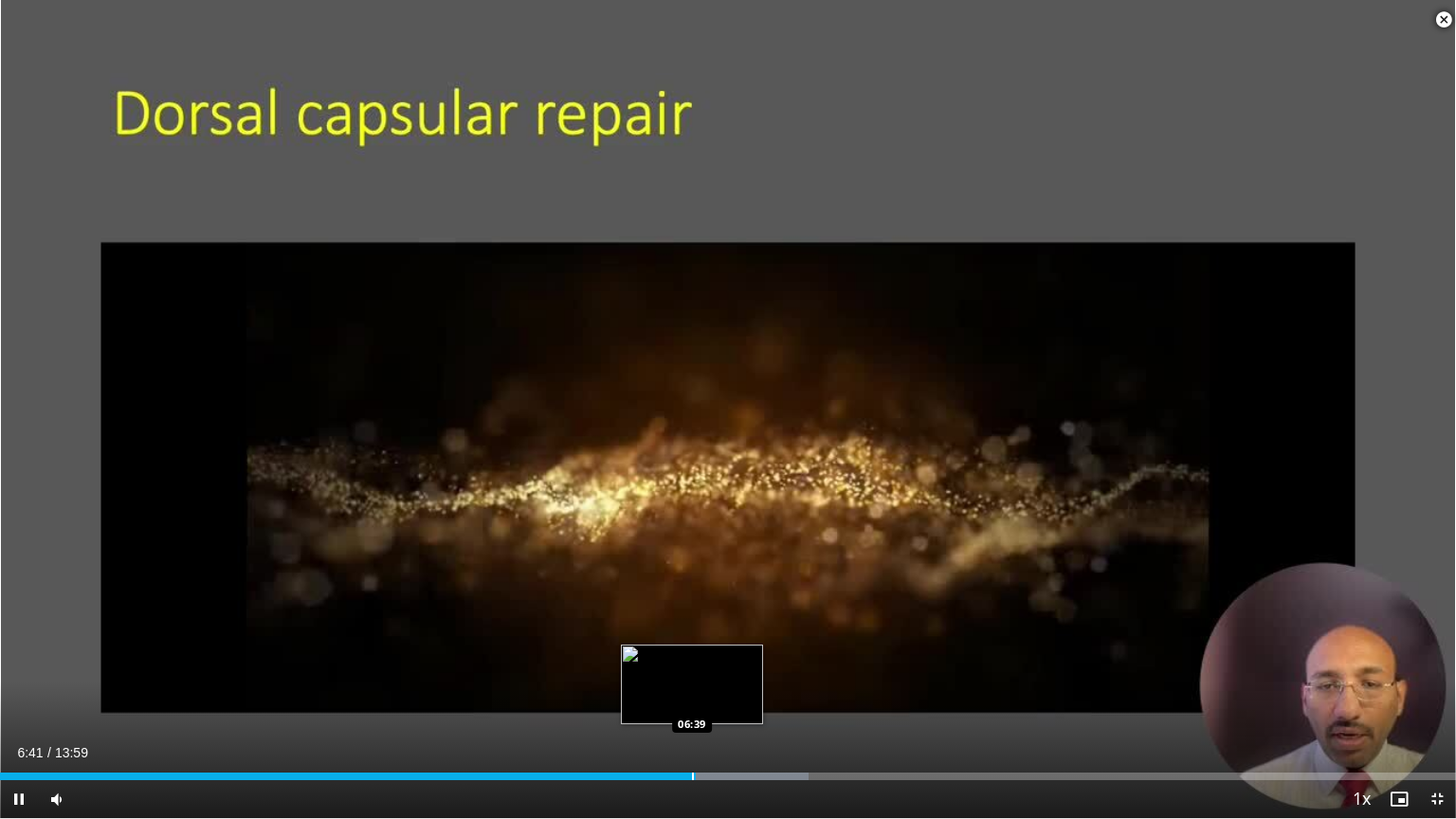 click on "**********" at bounding box center (728, 410) 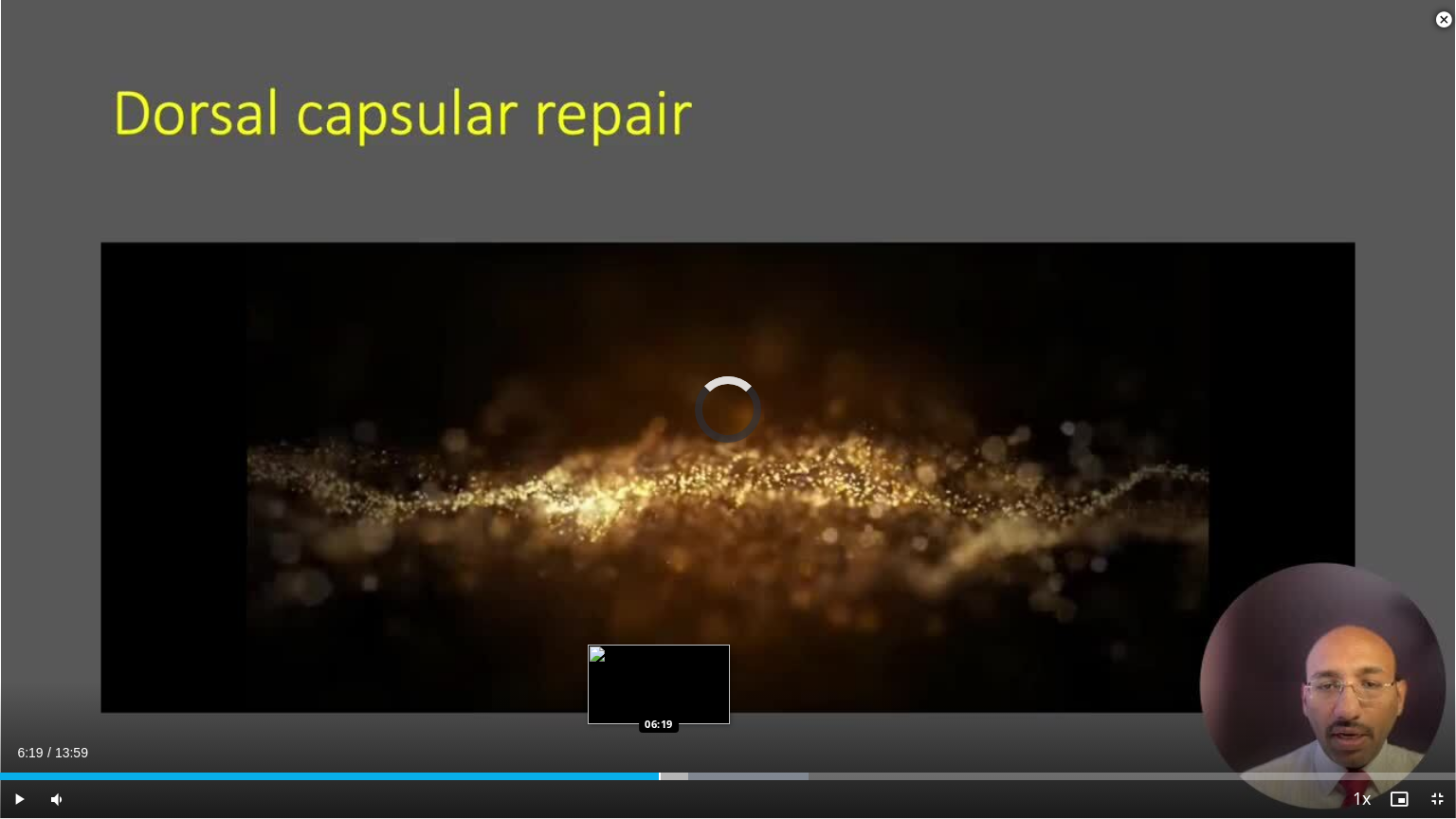 click at bounding box center [660, 776] 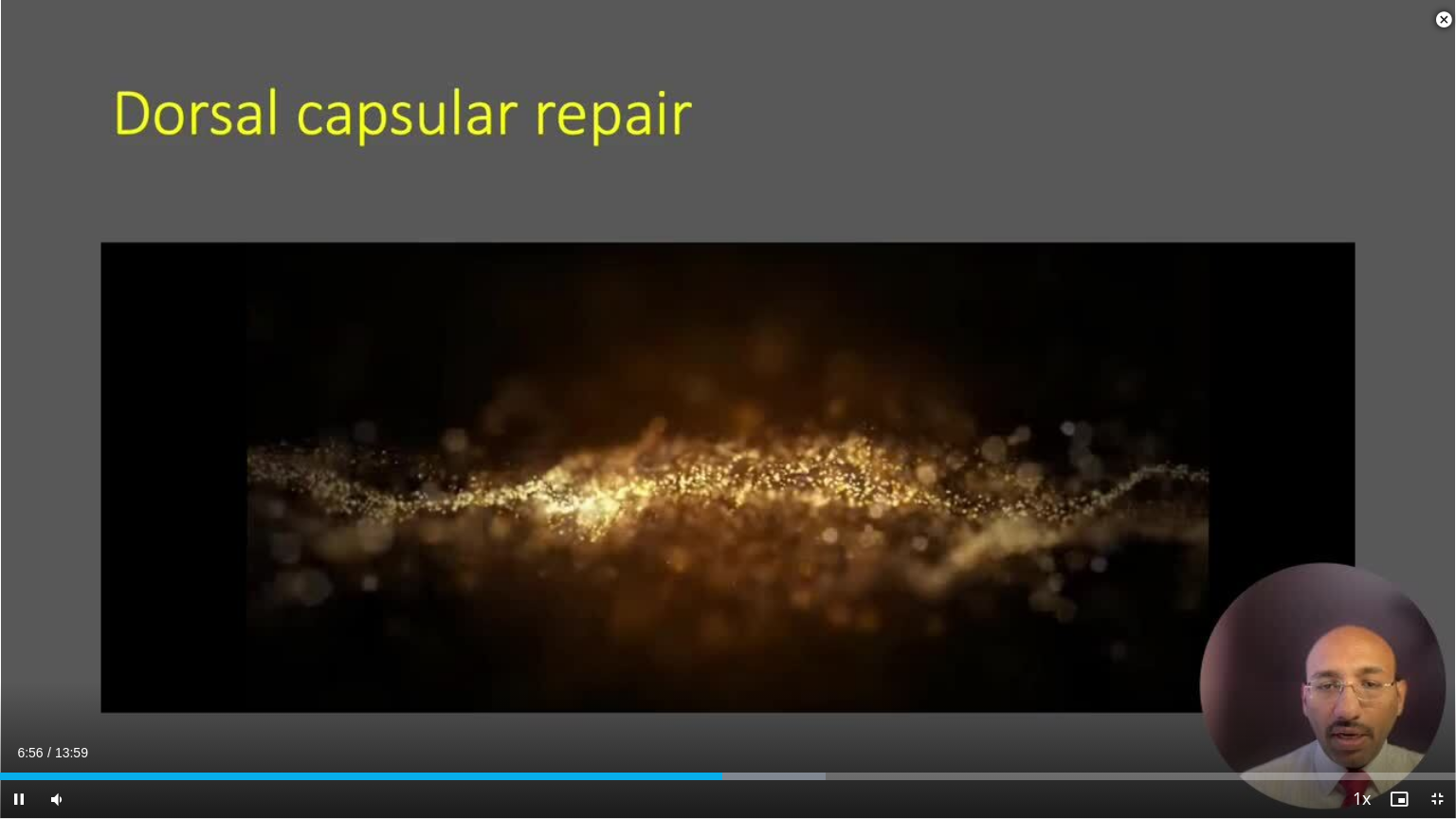 click on "**********" at bounding box center [728, 410] 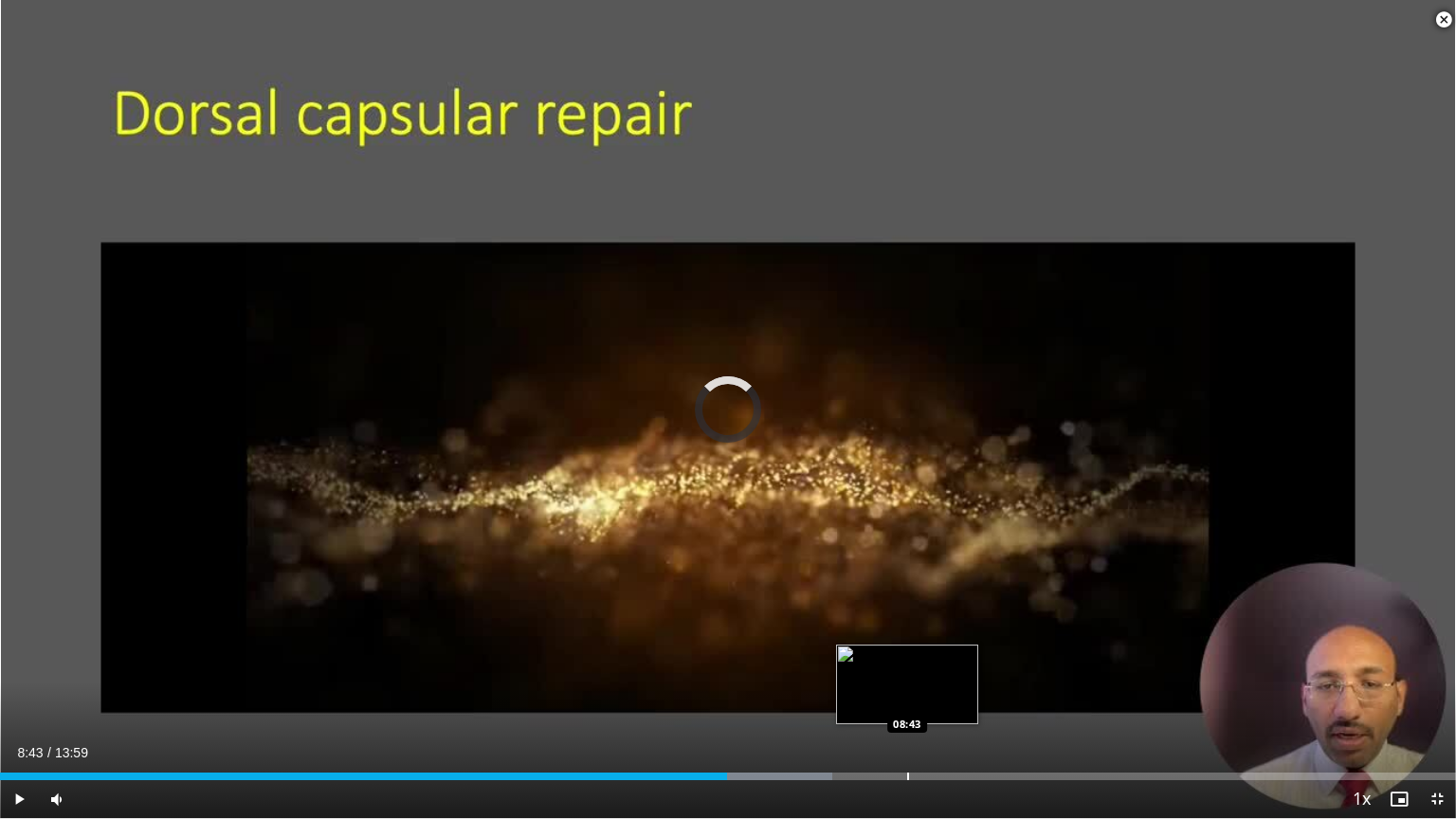 click on "Loaded :  57.17% 06:59 08:43" at bounding box center [728, 771] 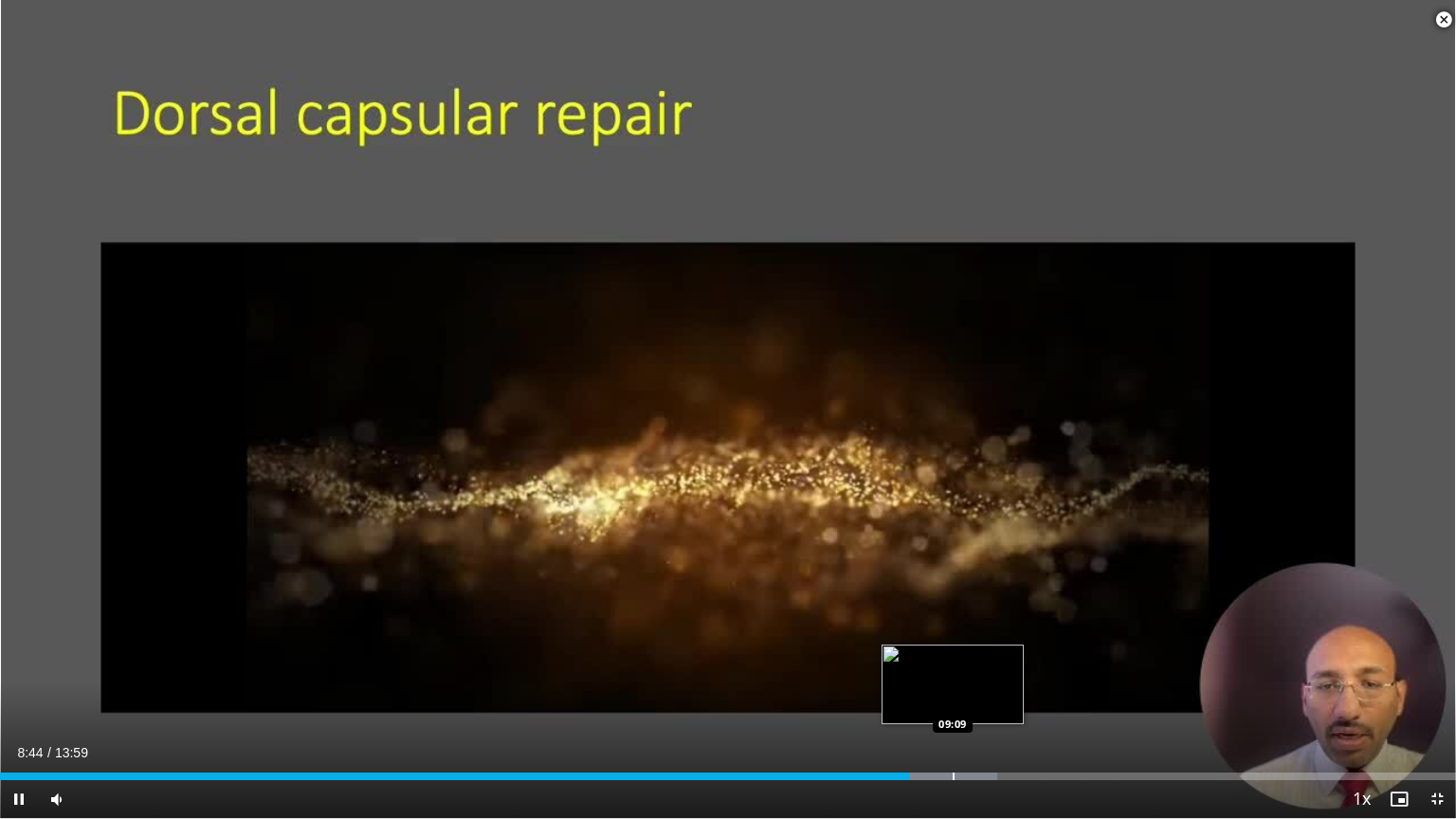 click on "Loaded :  68.52% 08:45 09:09" at bounding box center [728, 771] 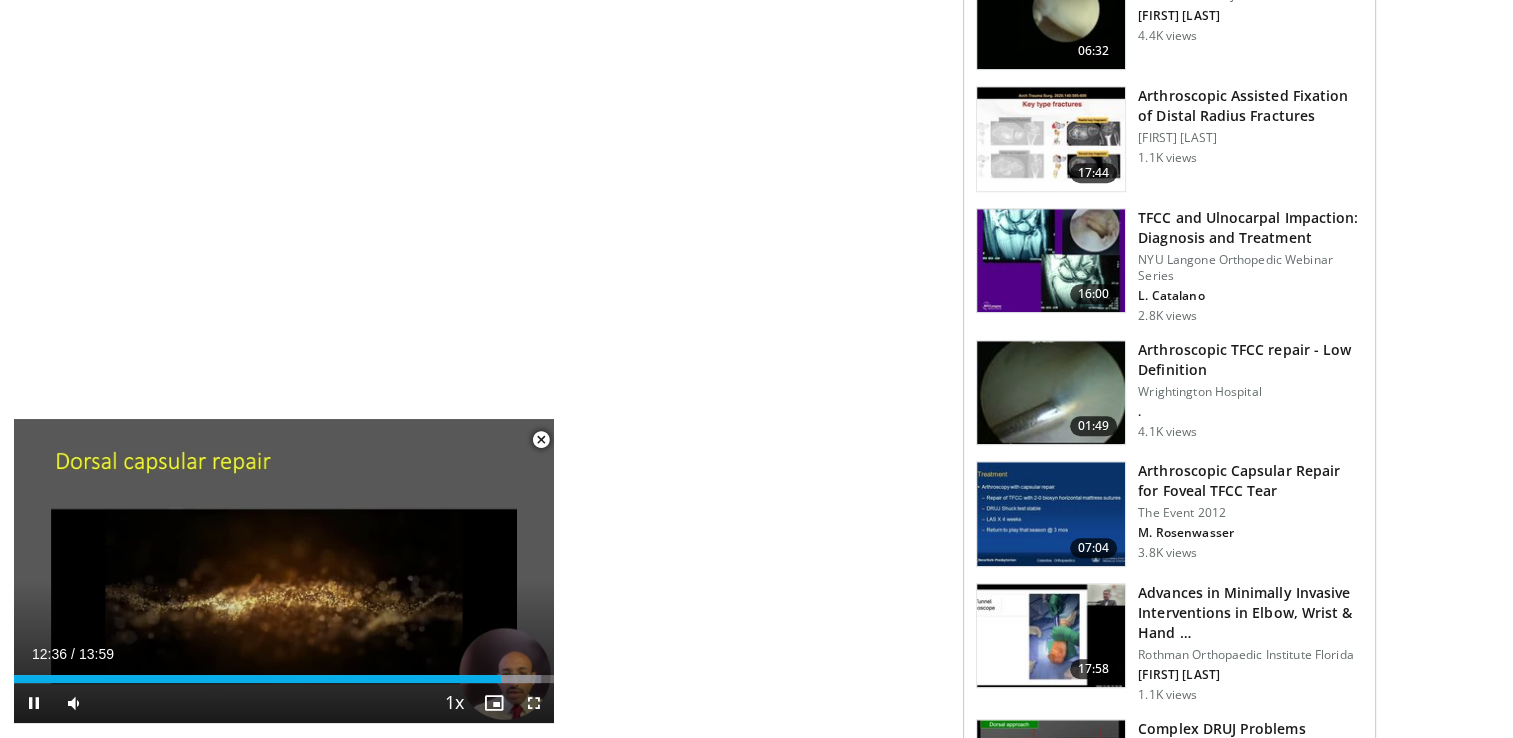 click at bounding box center [541, 440] 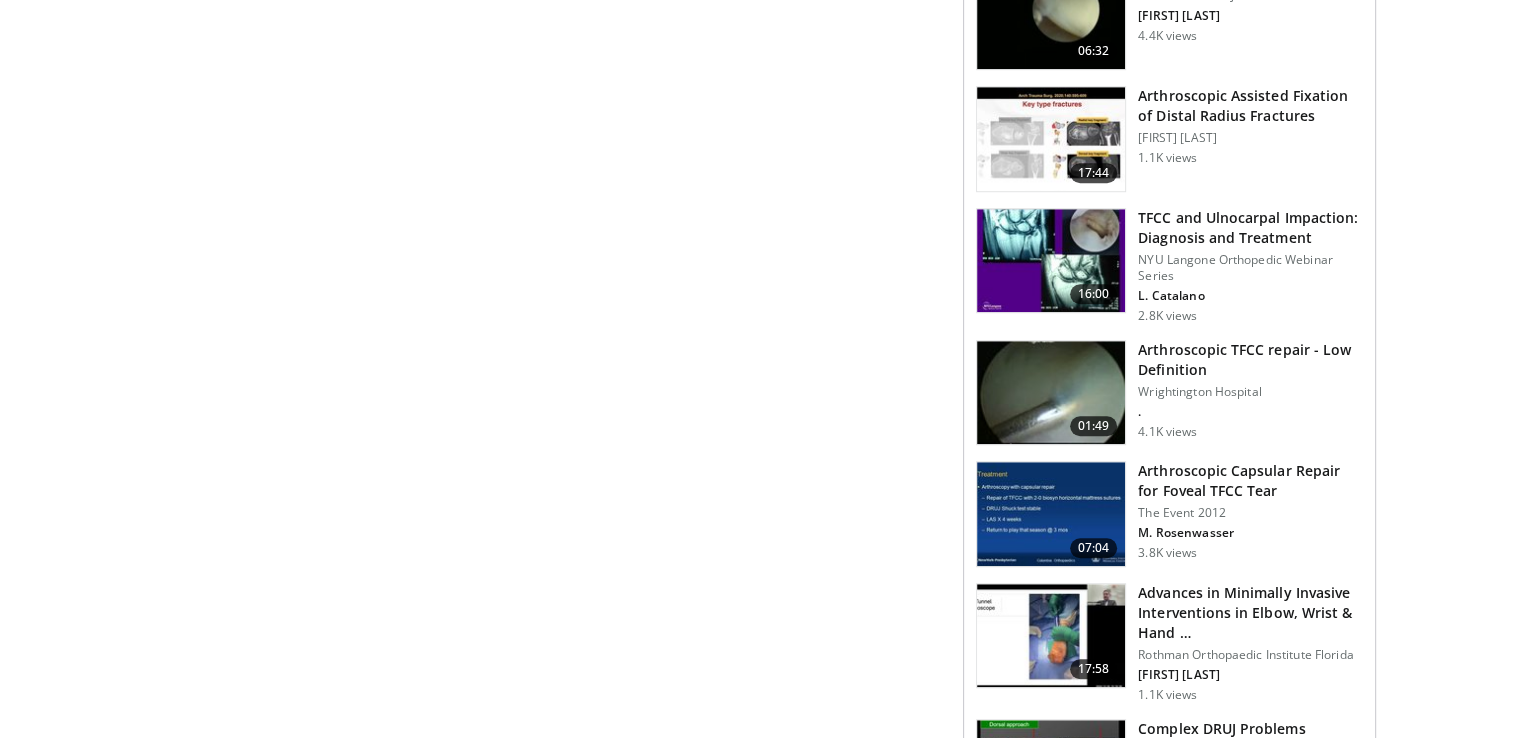 click at bounding box center (1051, 514) 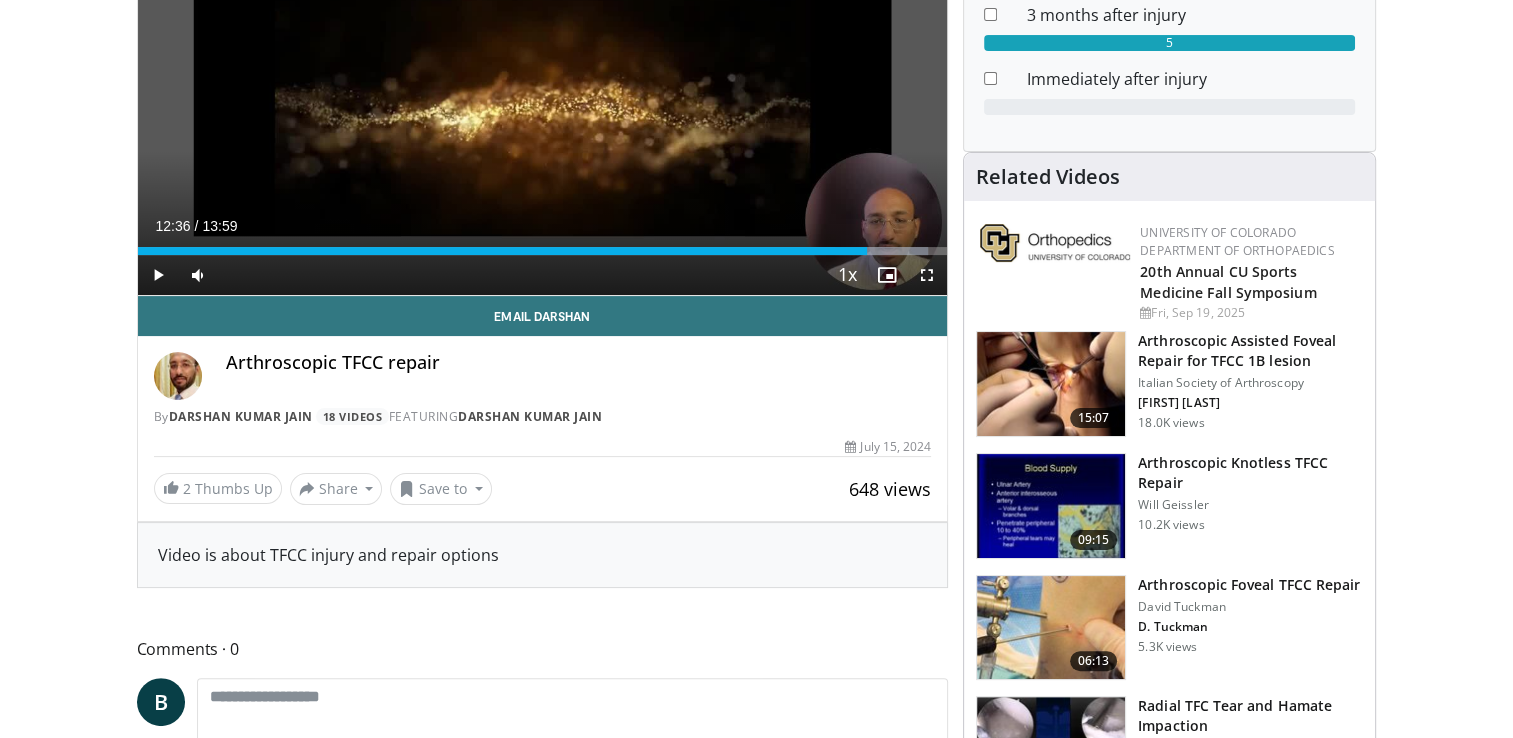 scroll, scrollTop: 251, scrollLeft: 0, axis: vertical 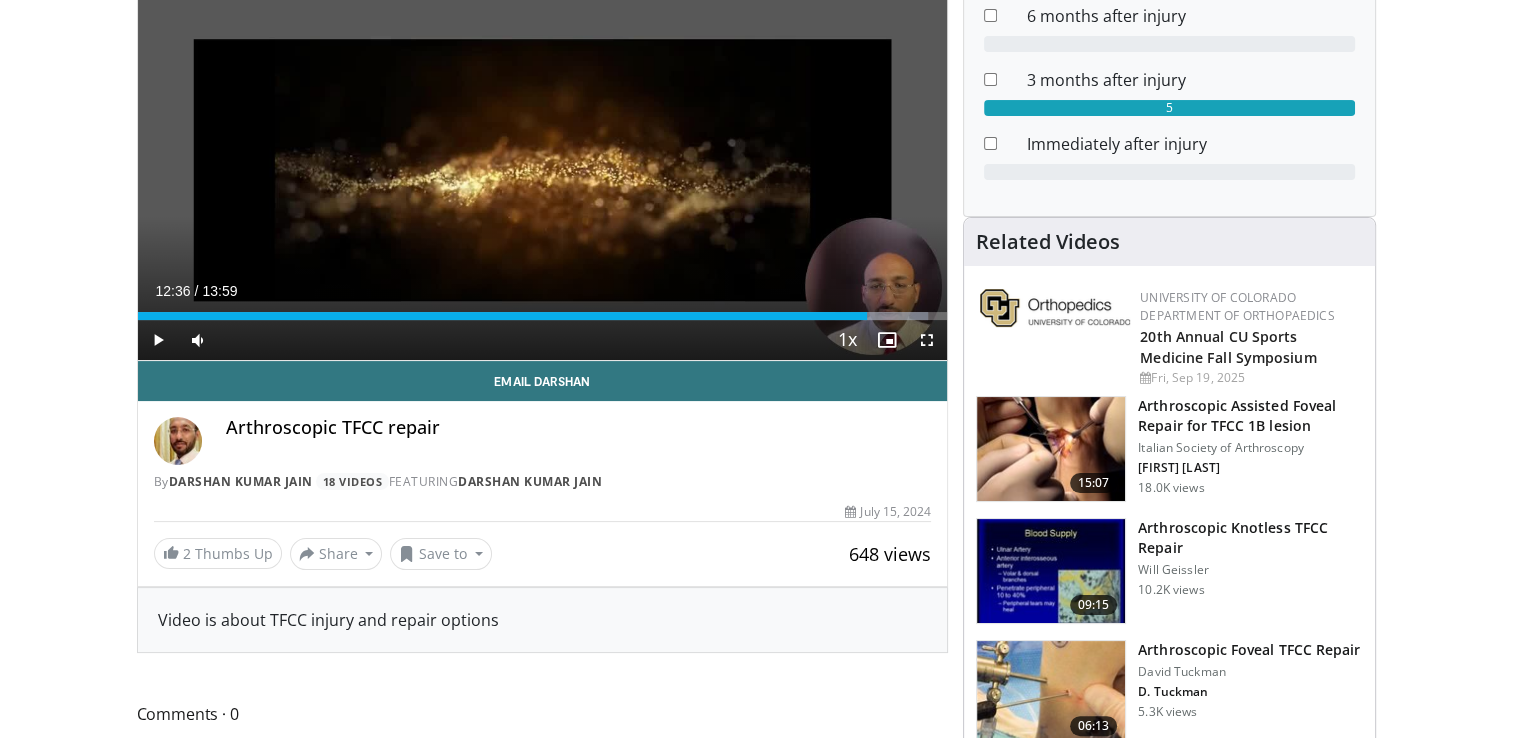 click at bounding box center [1051, 571] 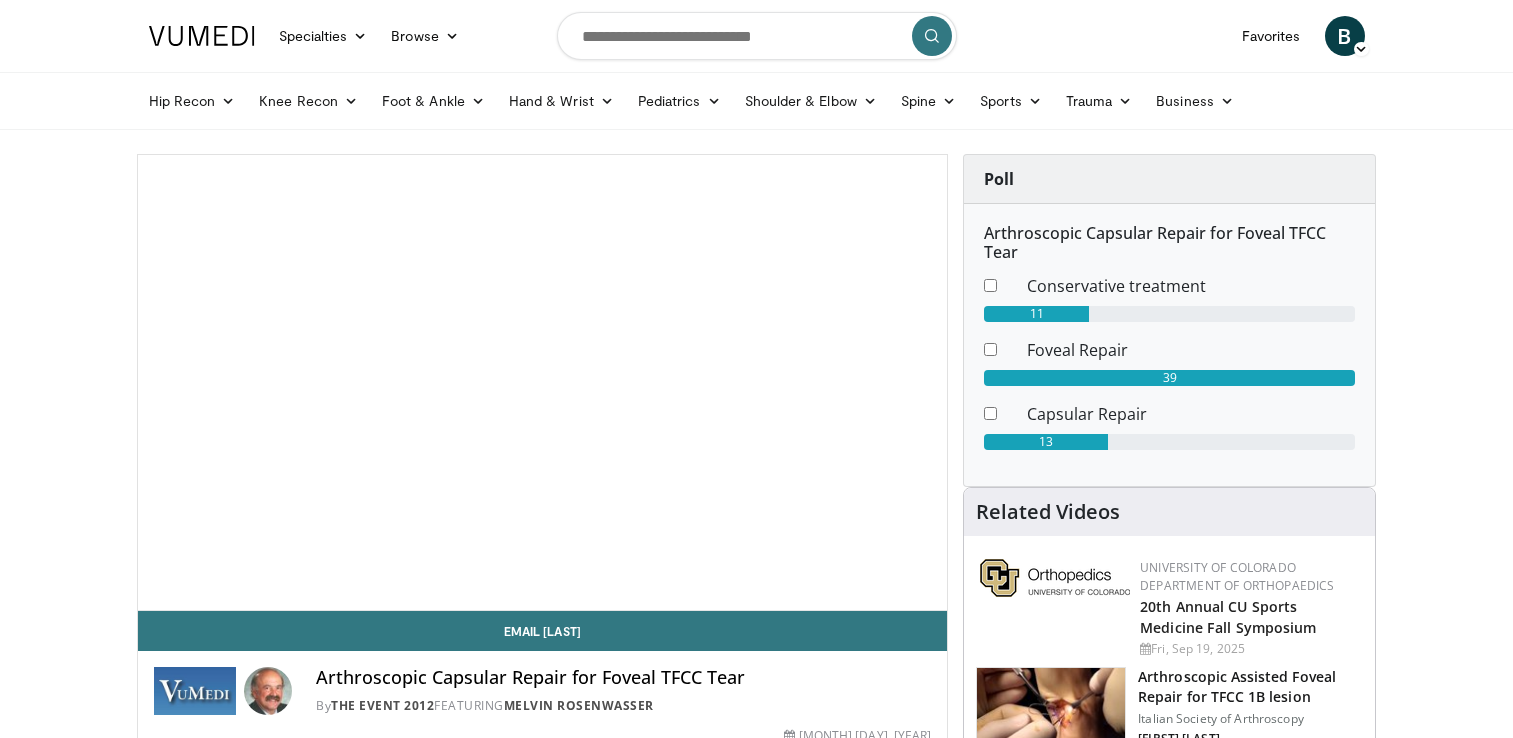 scroll, scrollTop: 0, scrollLeft: 0, axis: both 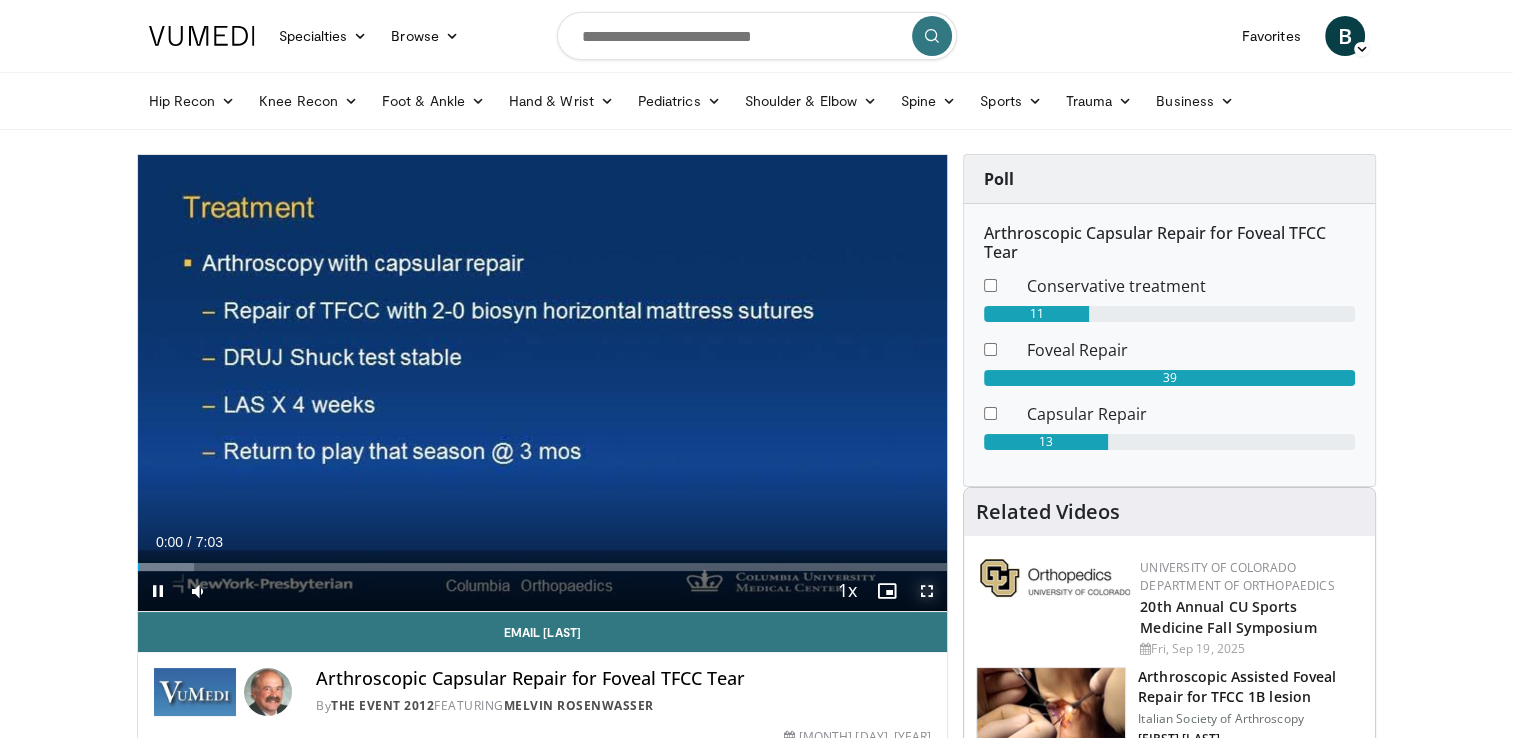 click at bounding box center (927, 591) 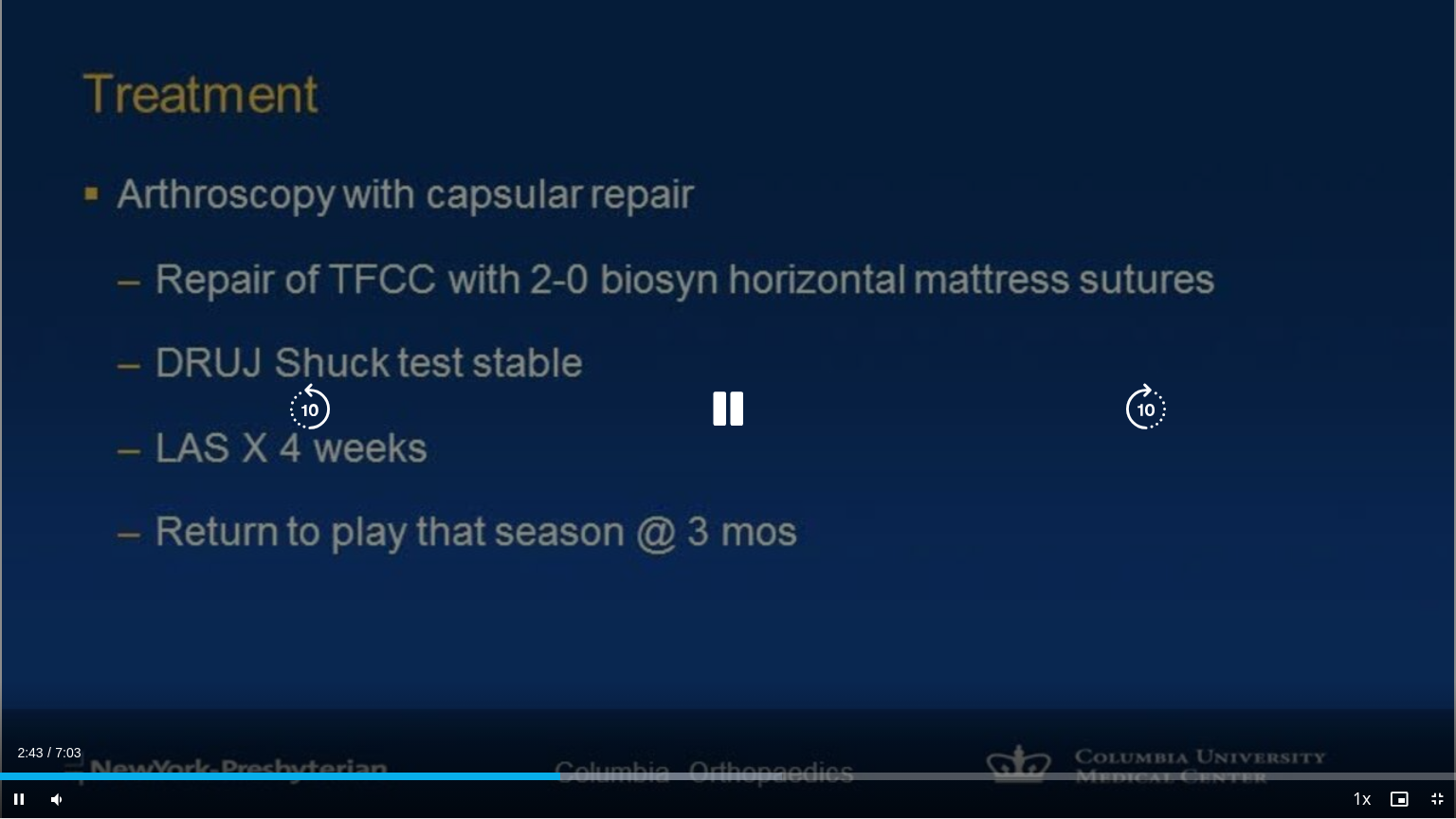 click at bounding box center [728, 410] 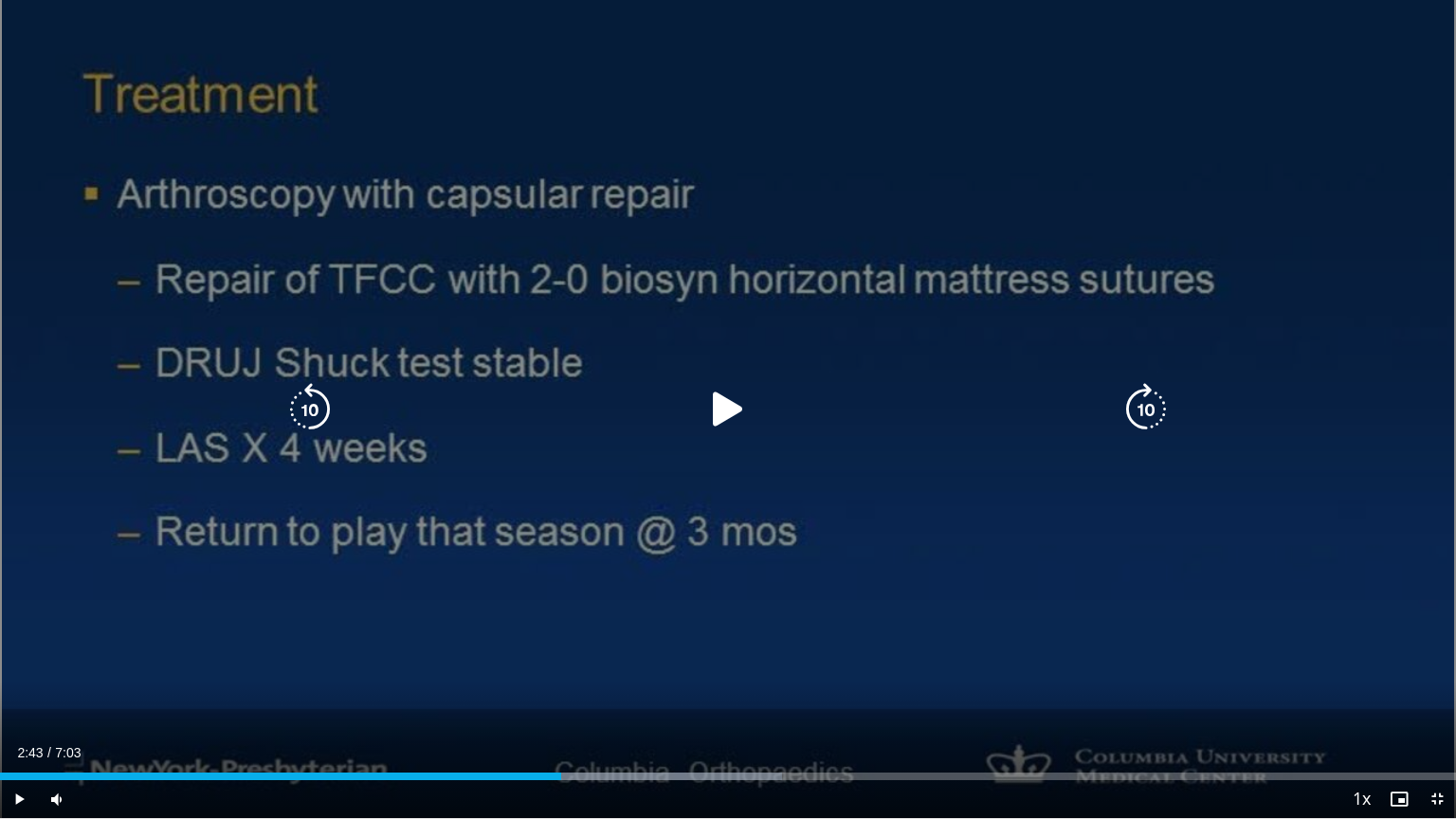 type 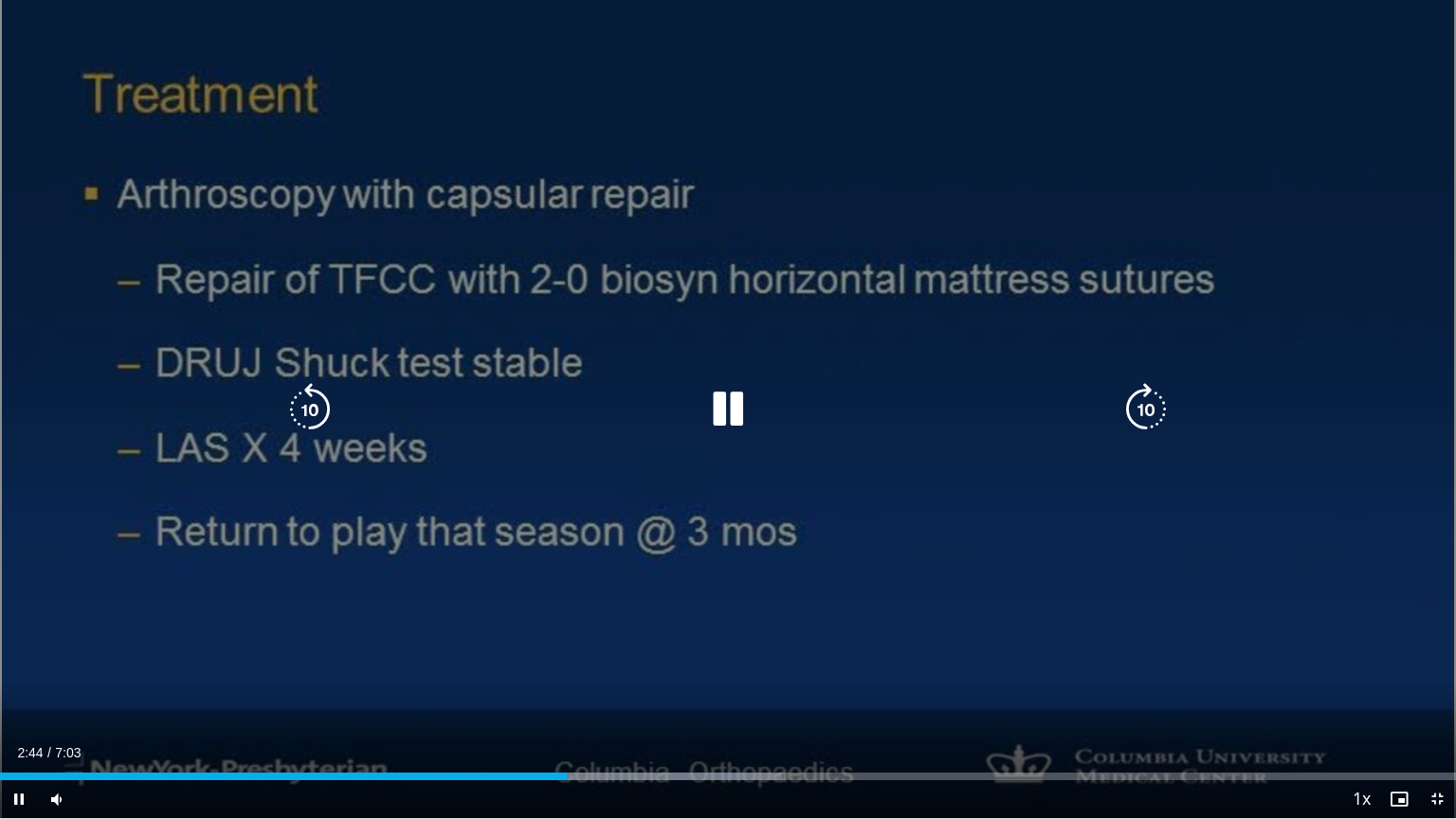click at bounding box center [728, 410] 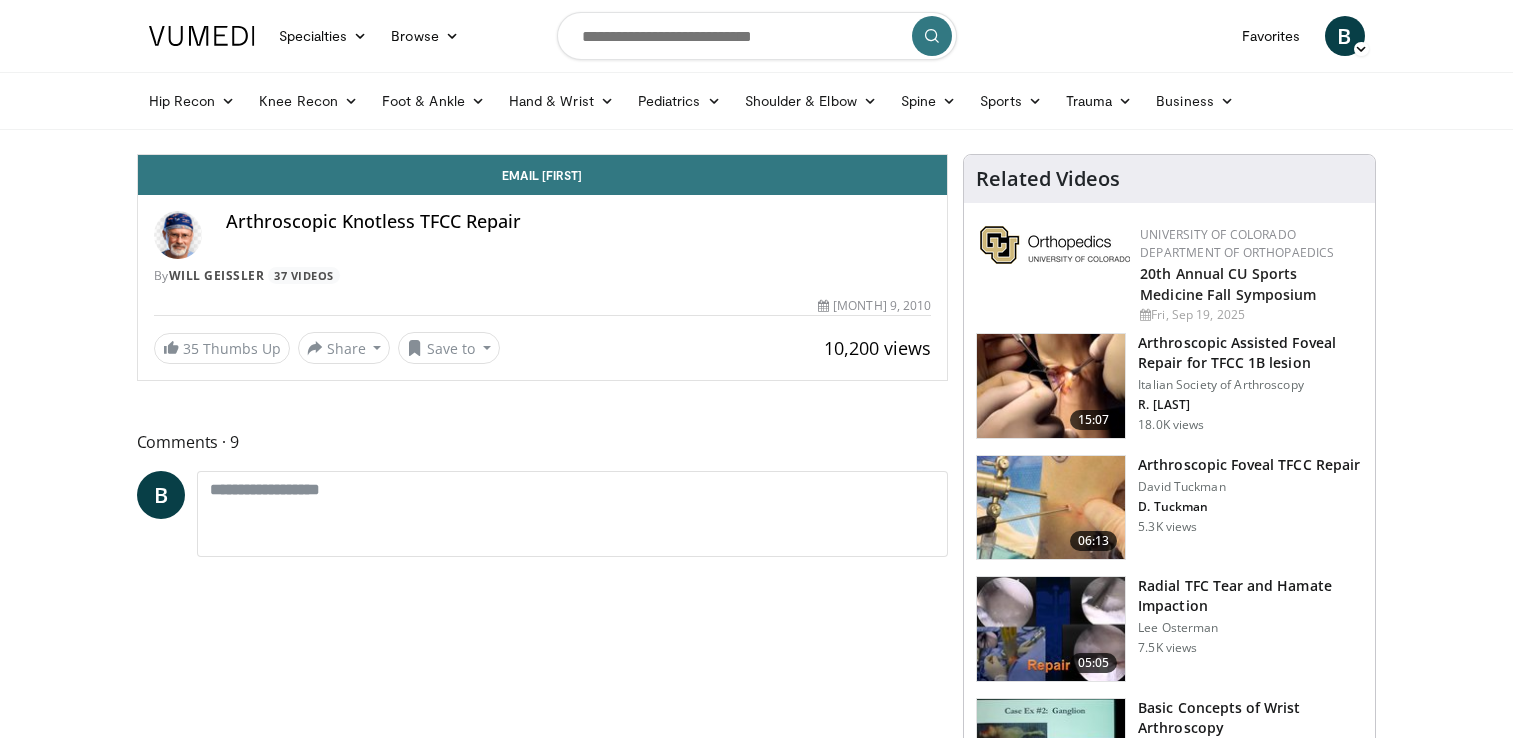 scroll, scrollTop: 0, scrollLeft: 0, axis: both 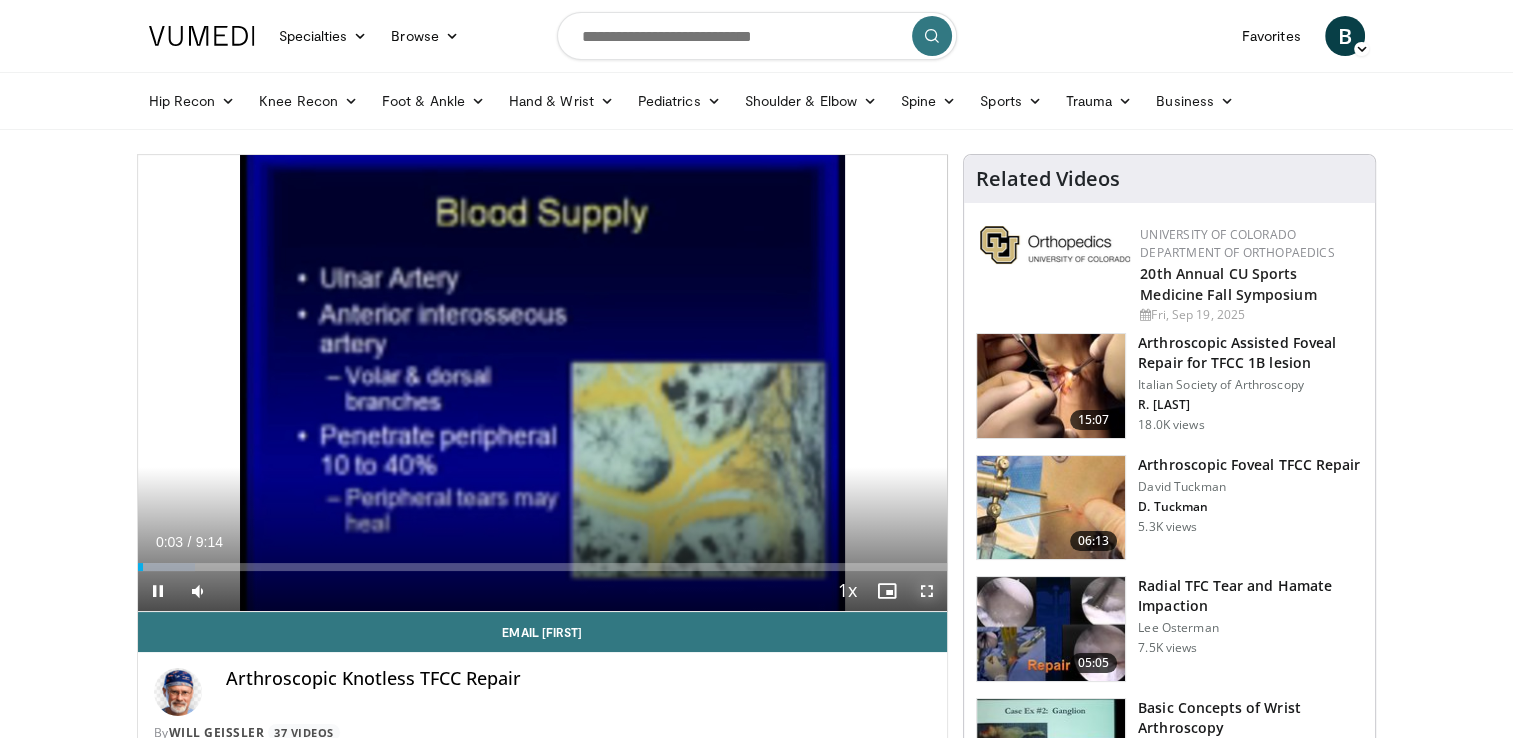 click at bounding box center [927, 591] 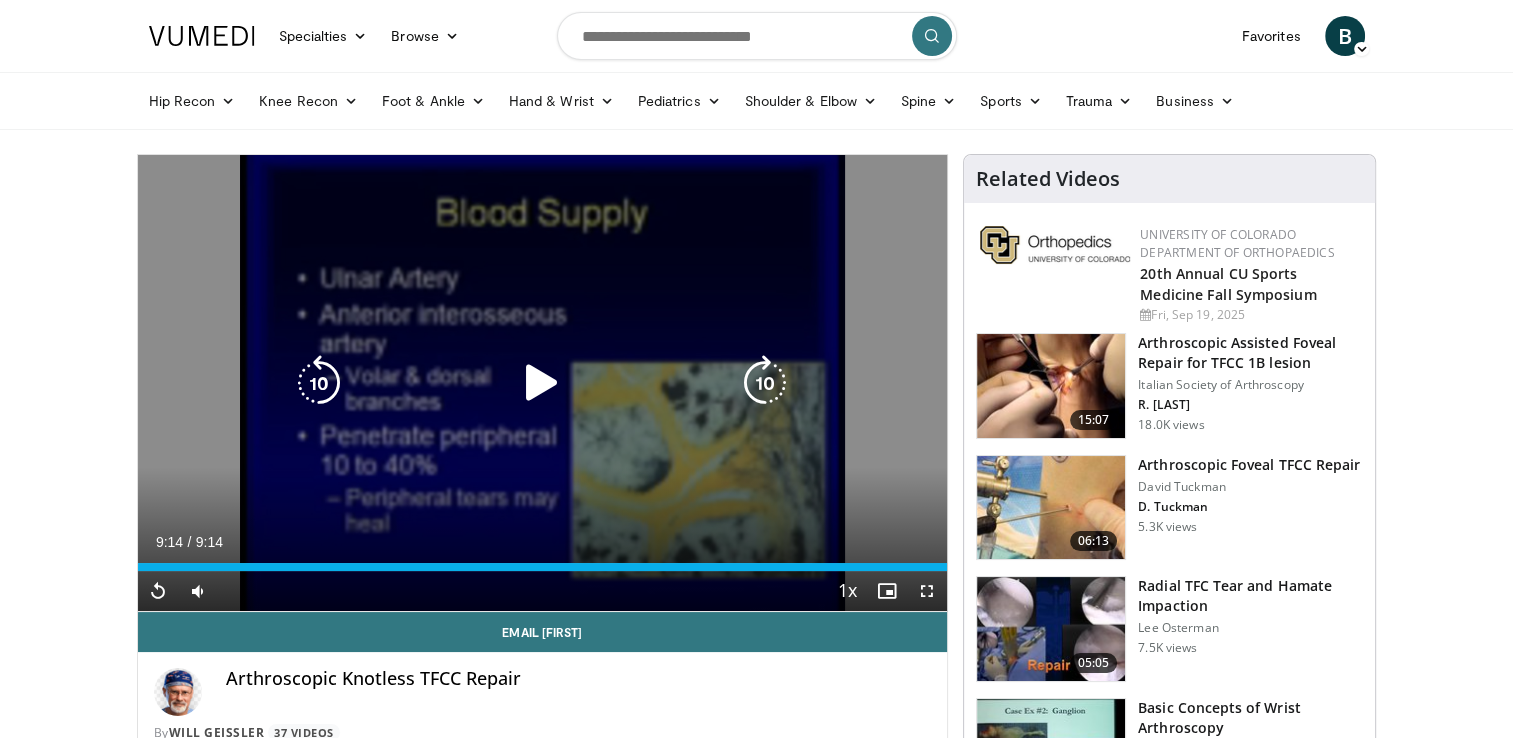 click at bounding box center (542, 383) 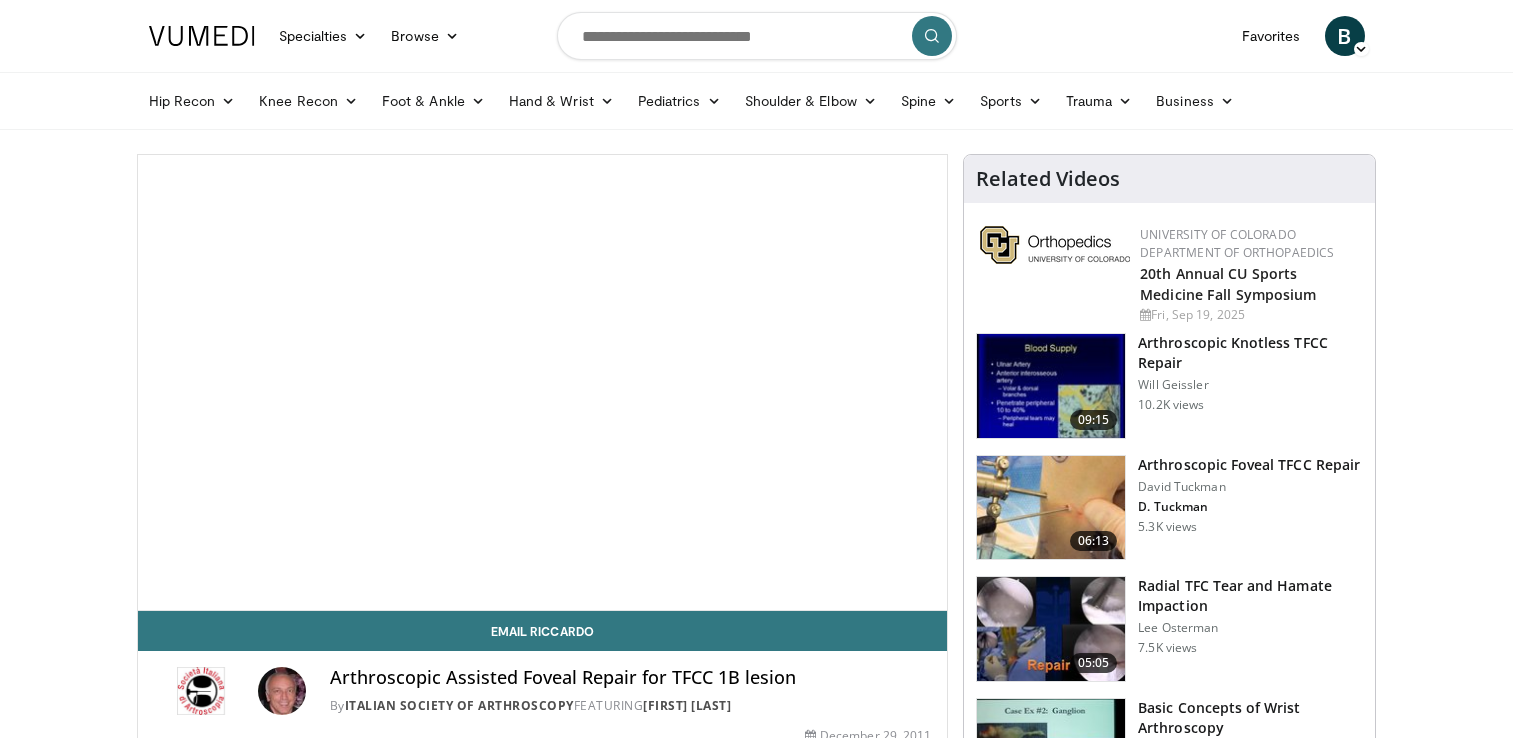 scroll, scrollTop: 0, scrollLeft: 0, axis: both 